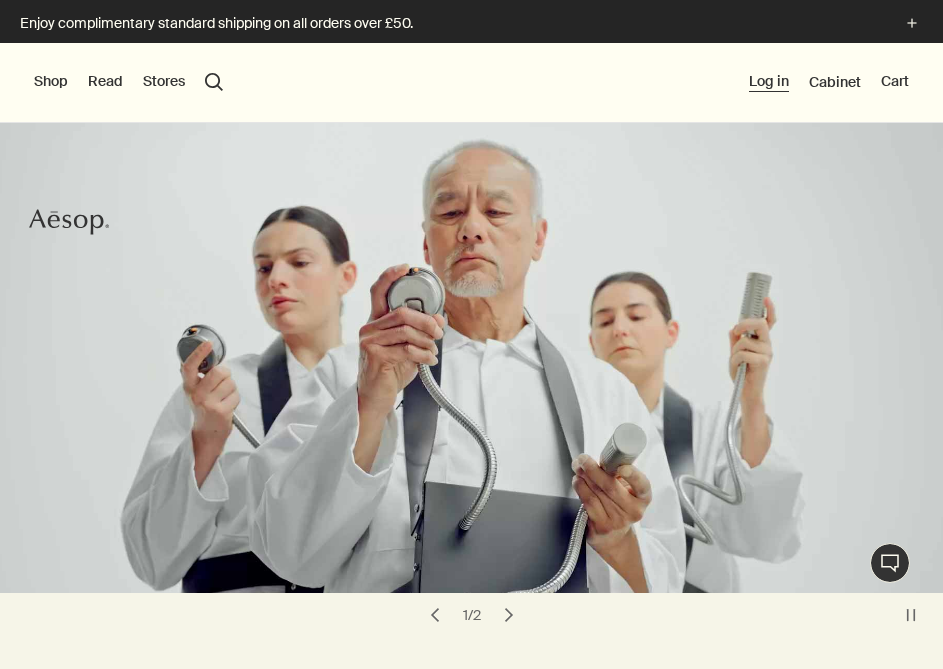 scroll, scrollTop: 0, scrollLeft: 0, axis: both 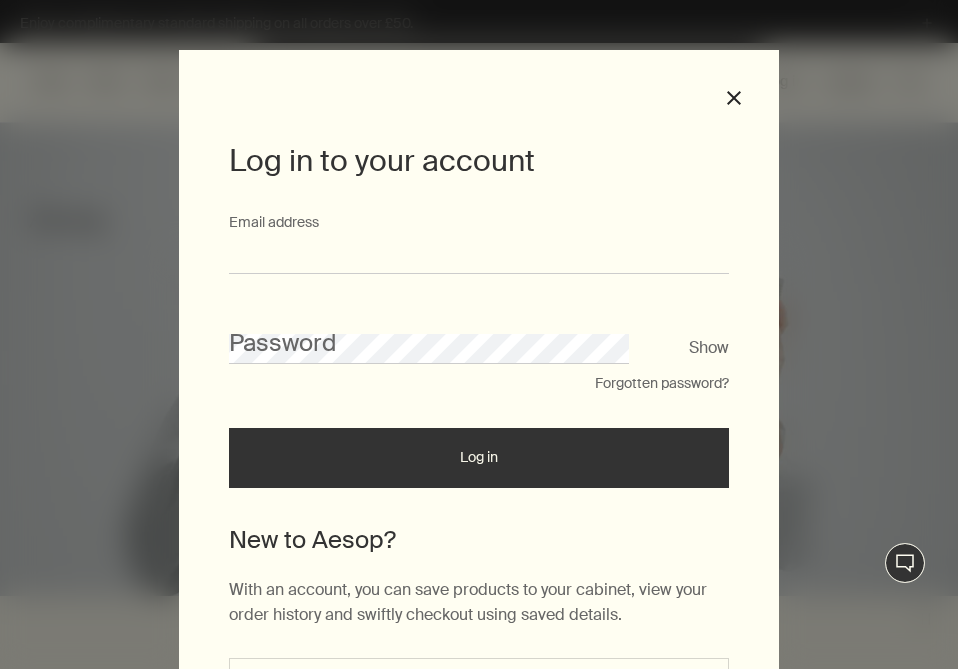 click on "Email address" at bounding box center (479, 255) 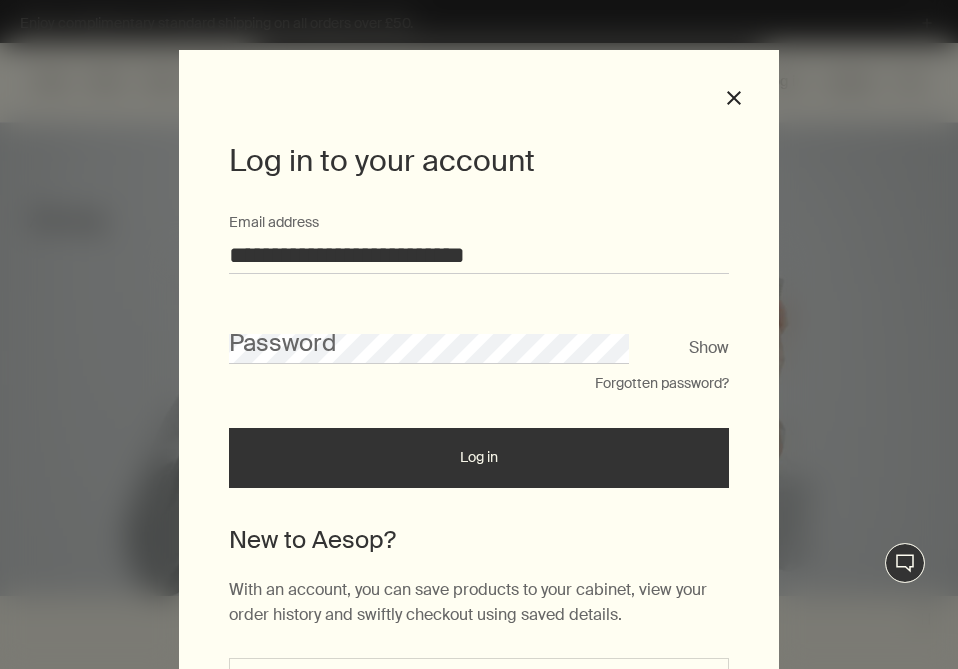 type on "**********" 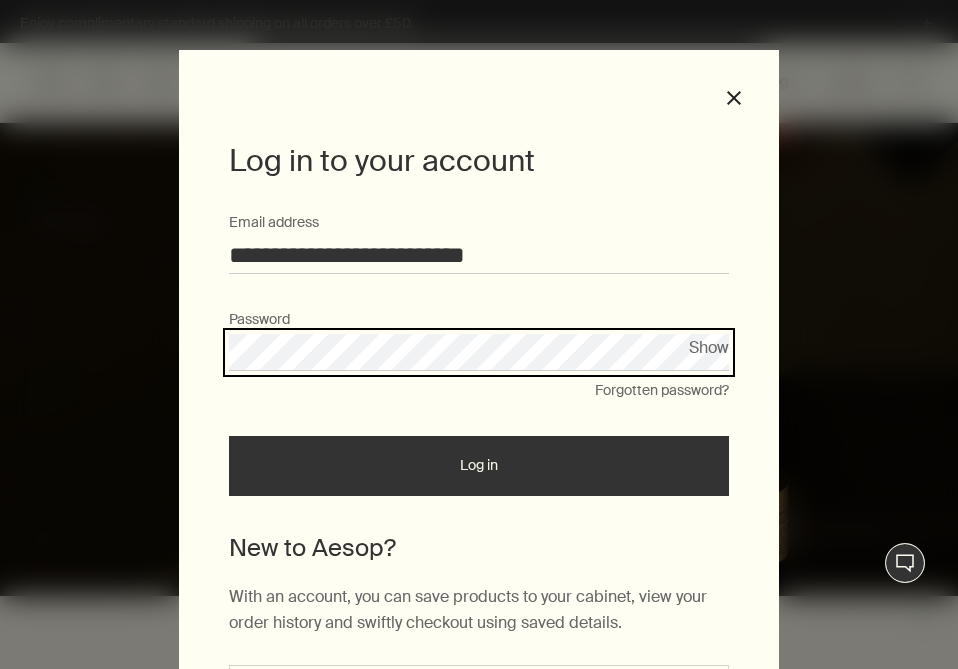 click on "Log in" at bounding box center (479, 466) 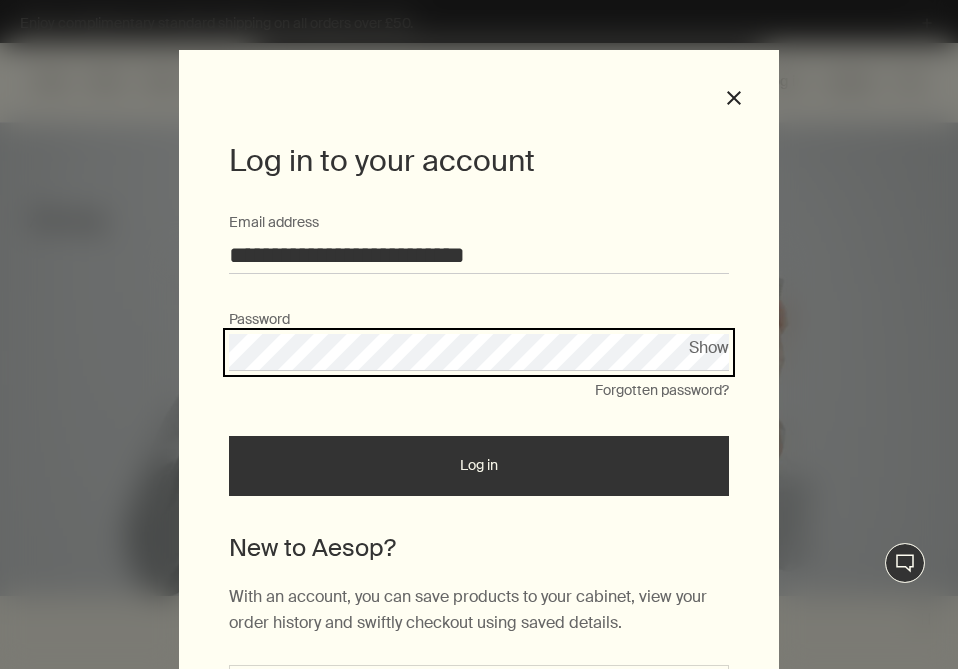 click on "Log in" at bounding box center (479, 466) 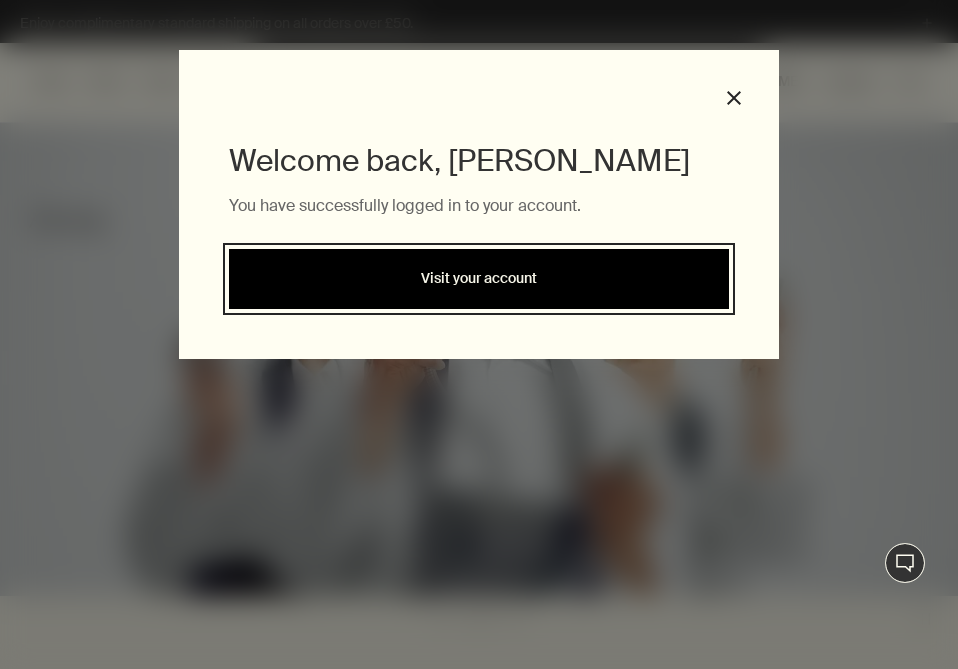 click on "Visit your account" at bounding box center [479, 279] 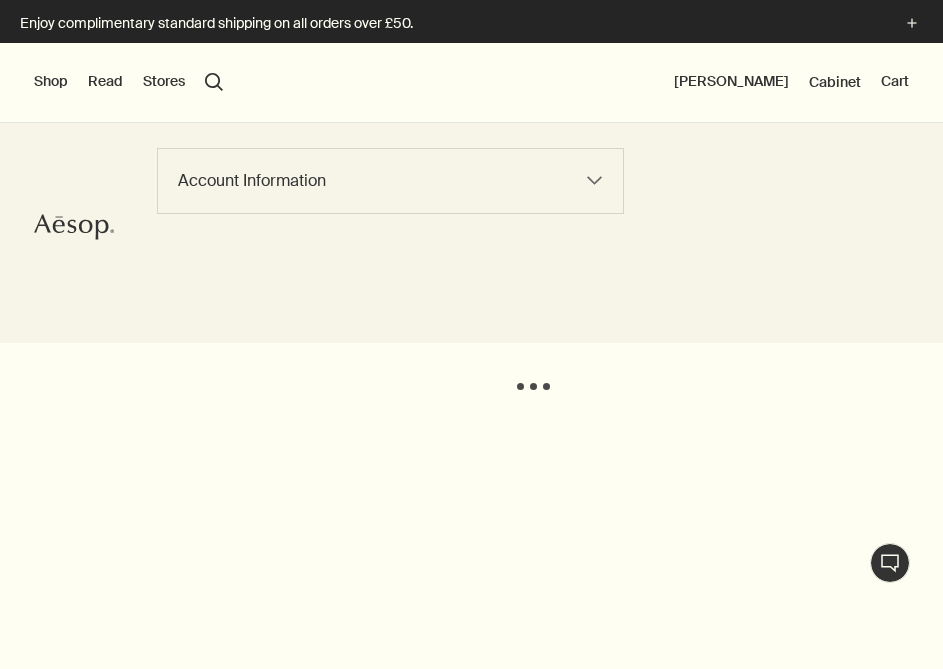 scroll, scrollTop: 0, scrollLeft: 0, axis: both 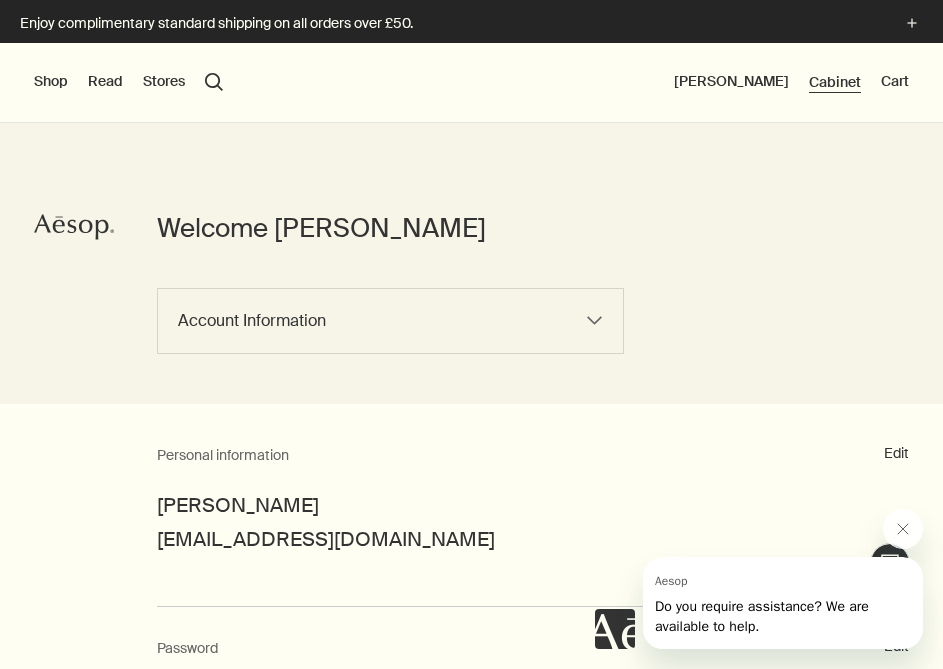 click on "Cabinet" at bounding box center (835, 82) 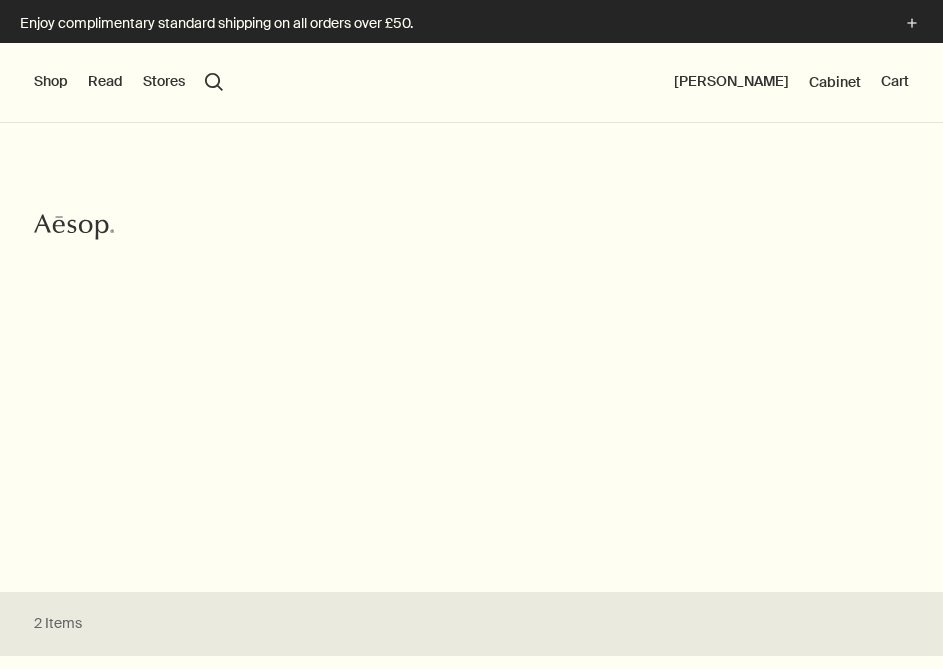 scroll, scrollTop: 0, scrollLeft: 0, axis: both 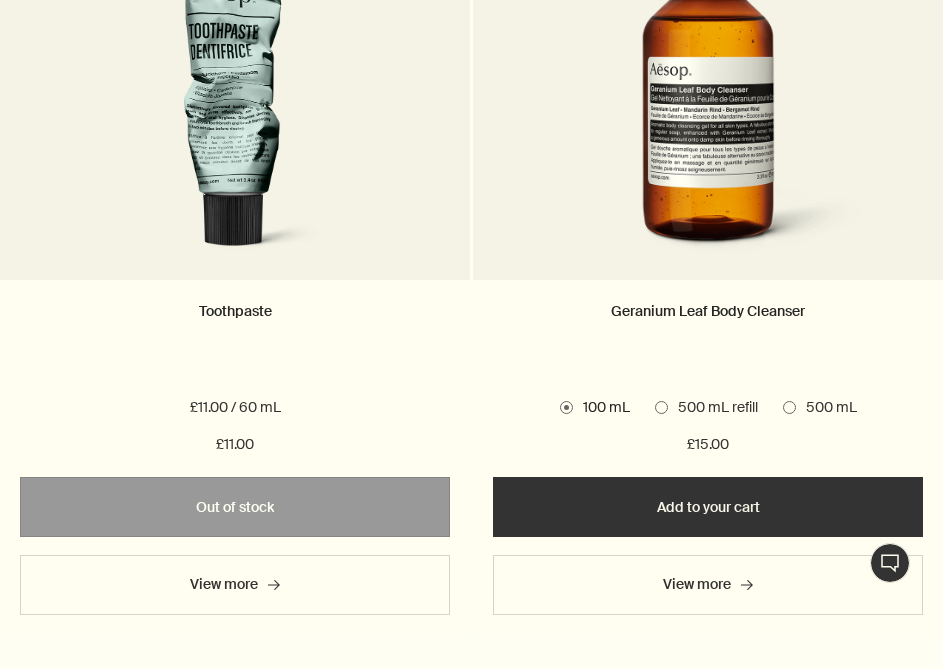 click at bounding box center (661, 407) 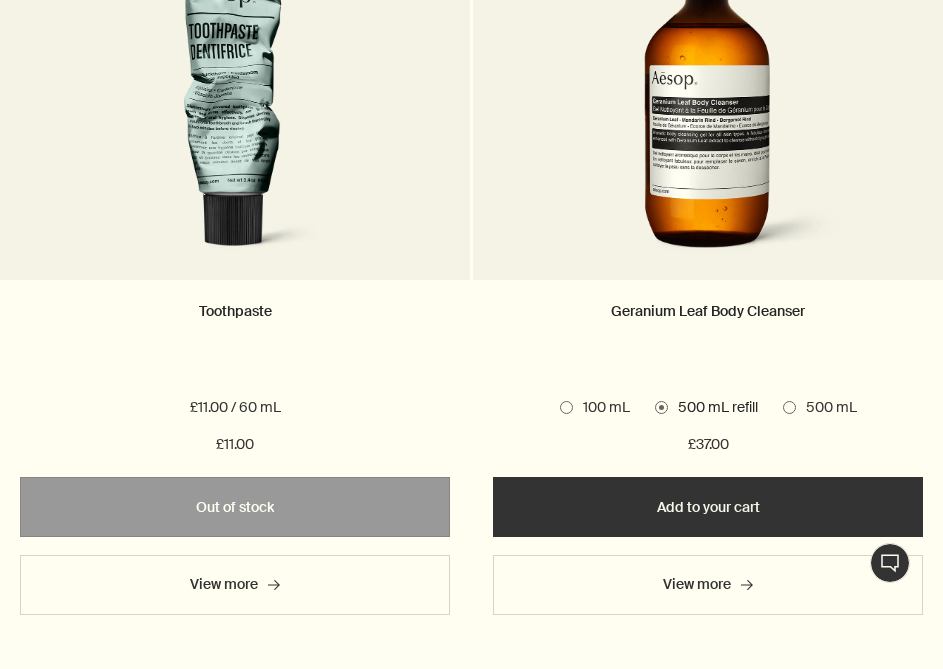 click on "Add Add to your cart" at bounding box center (708, 507) 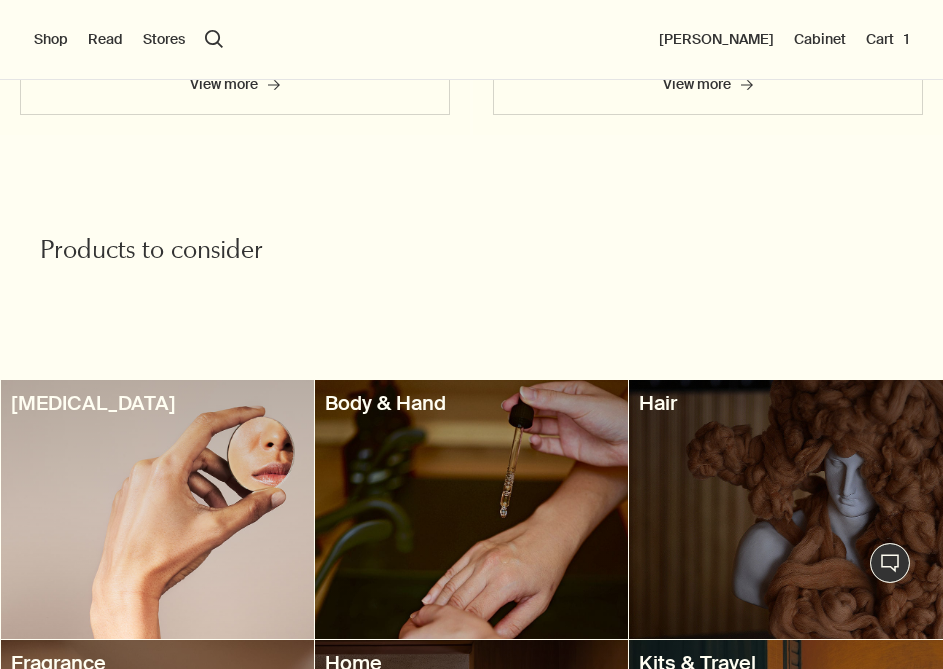 scroll, scrollTop: 1200, scrollLeft: 0, axis: vertical 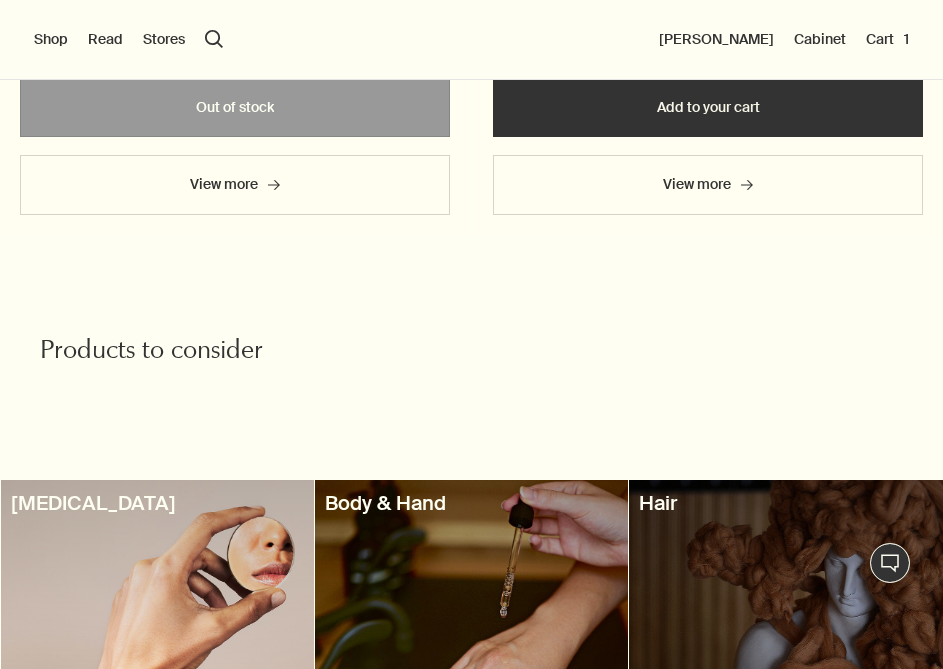 click on "Added Added to your cart Add Add to your cart" at bounding box center (708, 107) 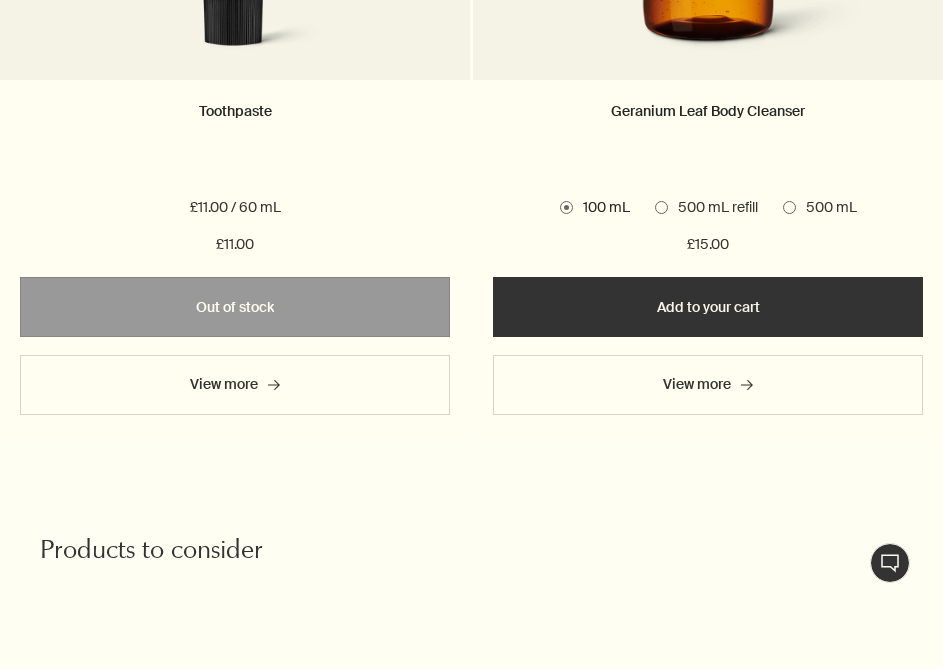 scroll, scrollTop: 1600, scrollLeft: 0, axis: vertical 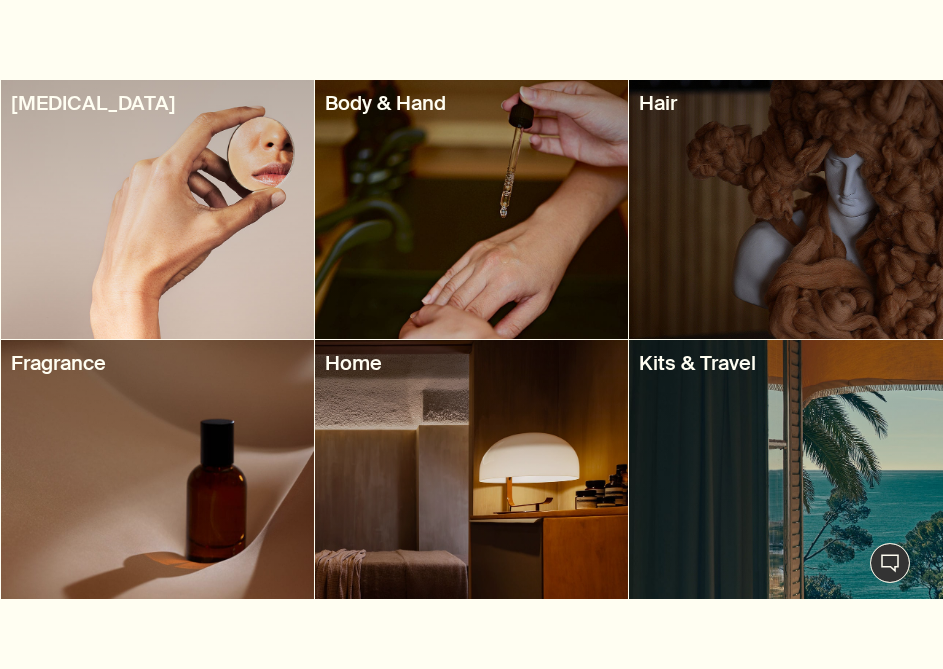 click at bounding box center [785, 209] 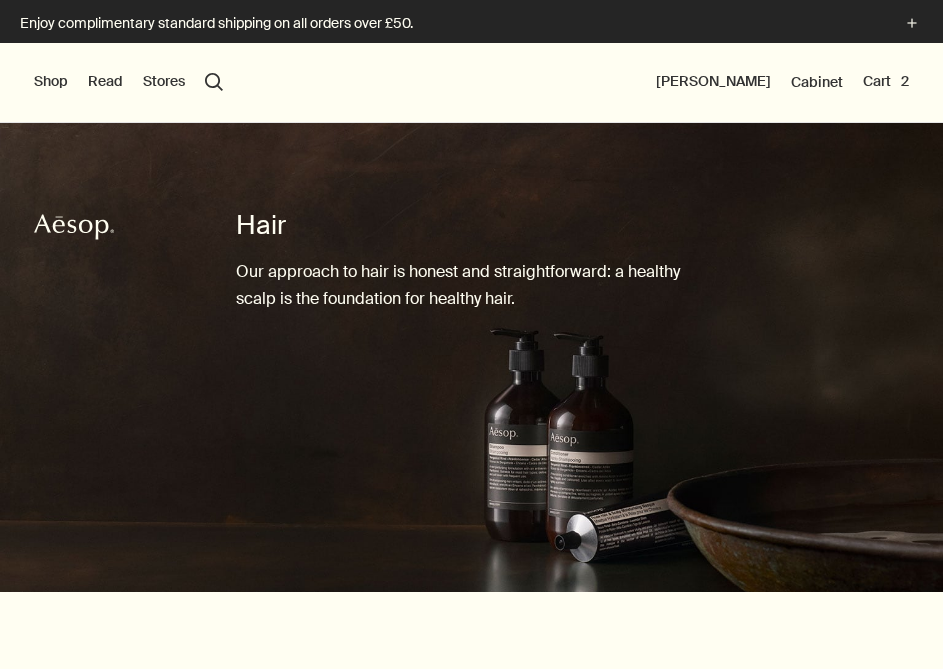 scroll, scrollTop: 0, scrollLeft: 0, axis: both 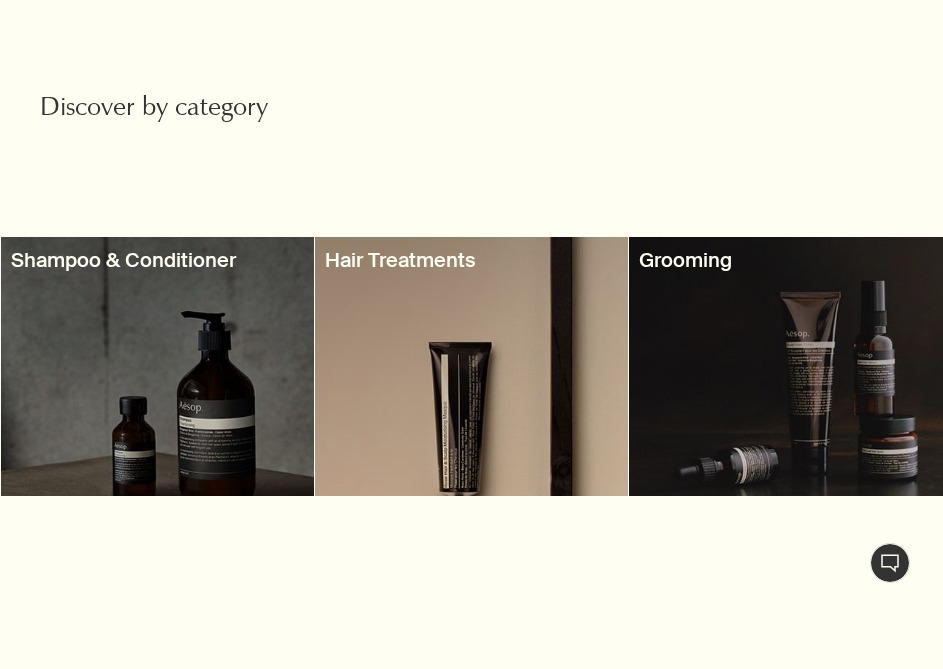 click at bounding box center (157, 366) 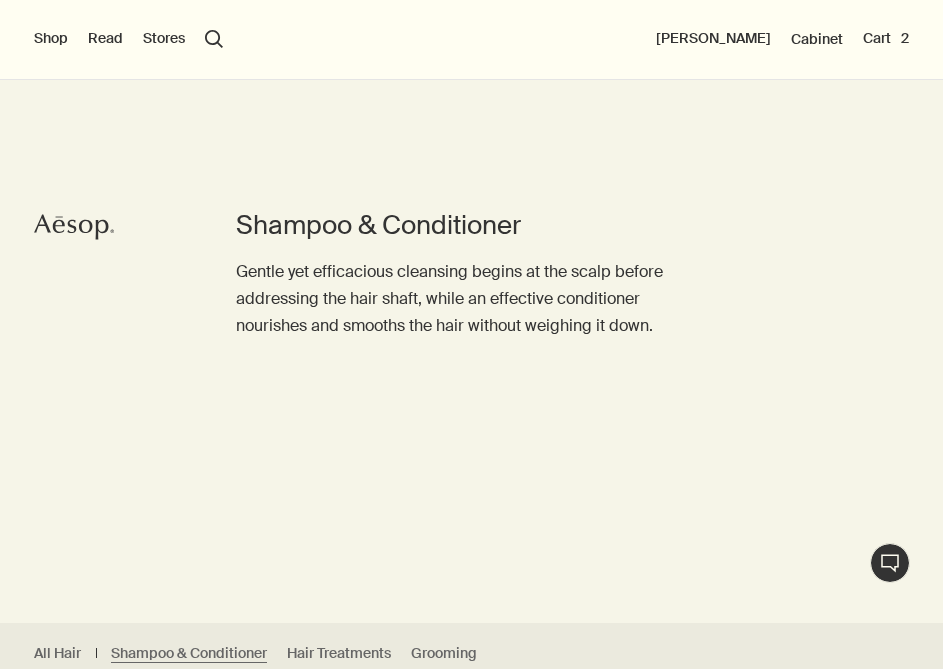 scroll, scrollTop: 500, scrollLeft: 0, axis: vertical 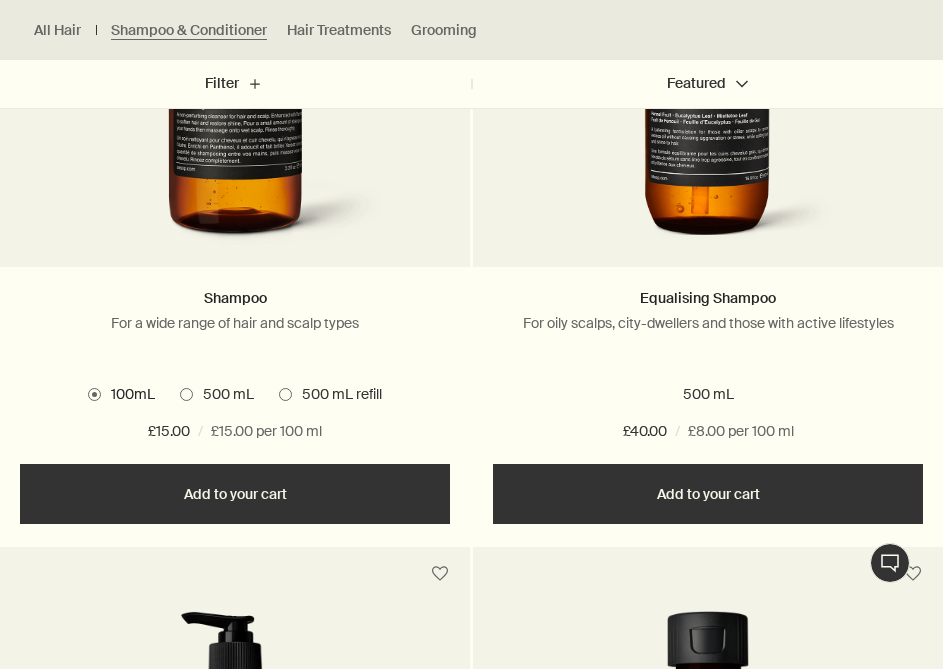 click on "Add Add to your cart" at bounding box center [708, 494] 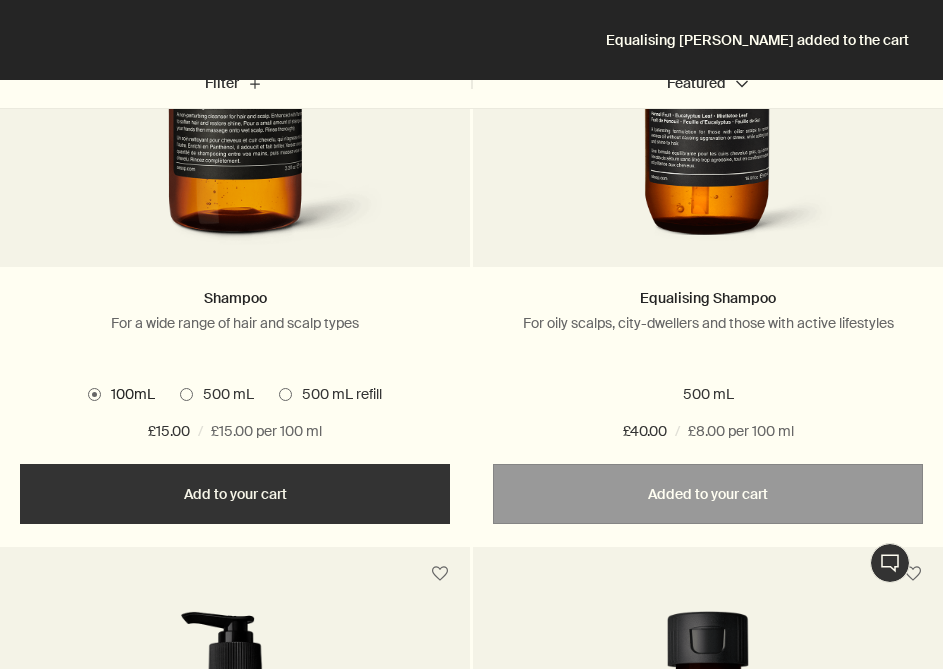 click on "Add Add to your cart" at bounding box center [235, 494] 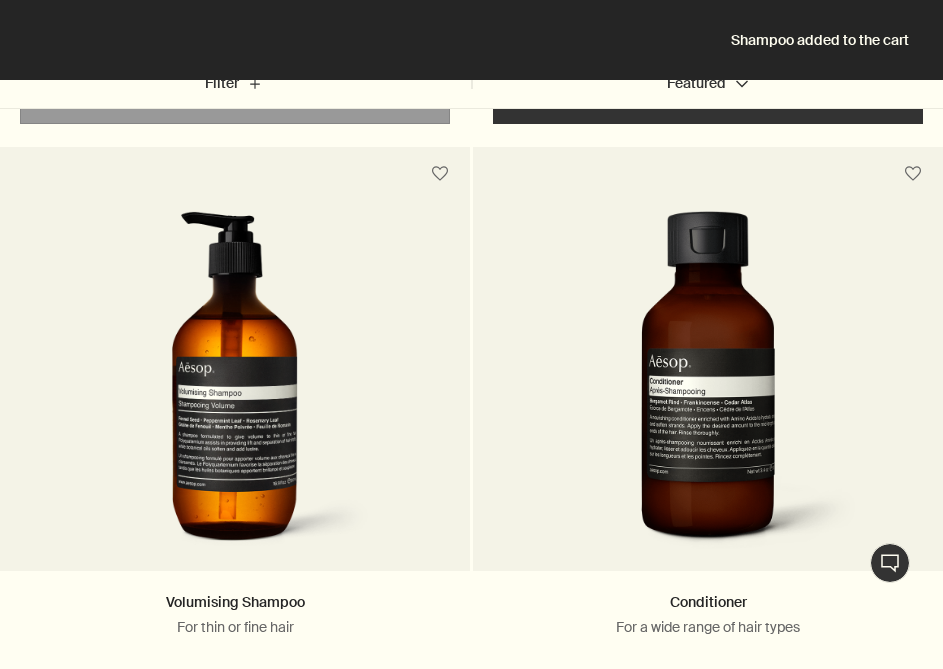 scroll, scrollTop: 1600, scrollLeft: 0, axis: vertical 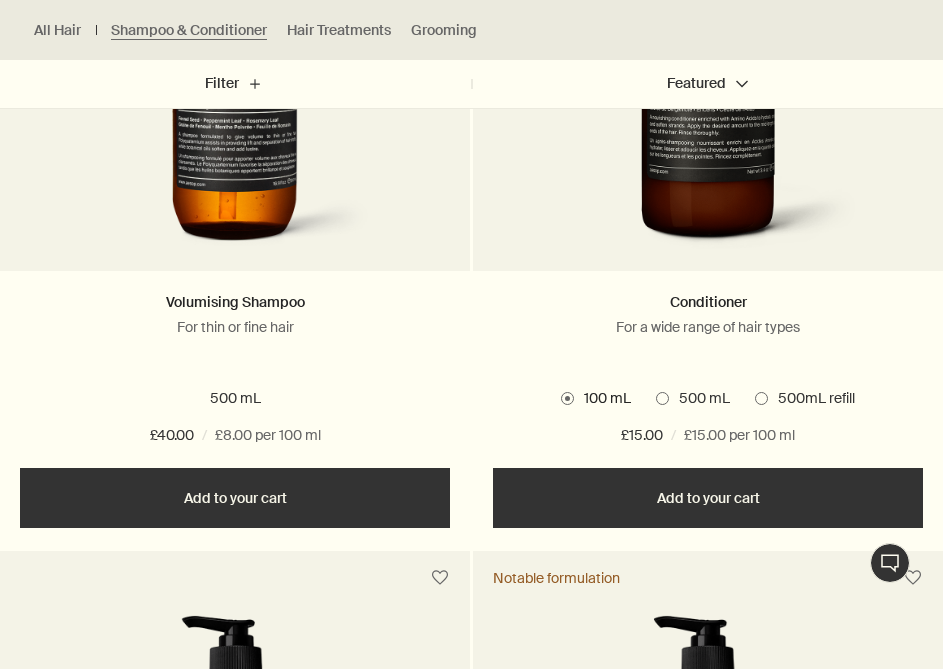 click at bounding box center (761, 398) 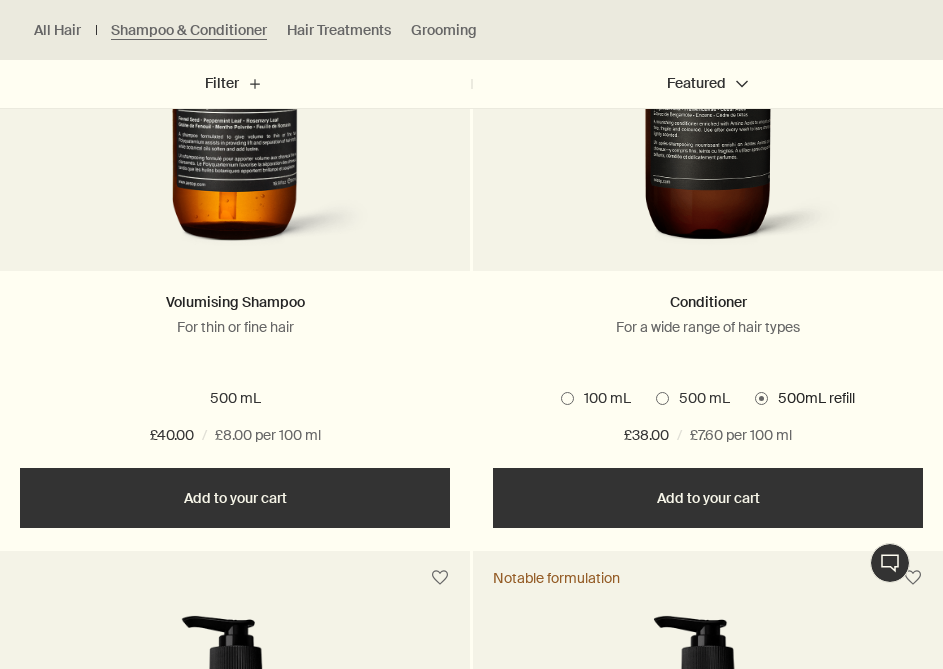 click on "Add Add to your cart" at bounding box center (708, 498) 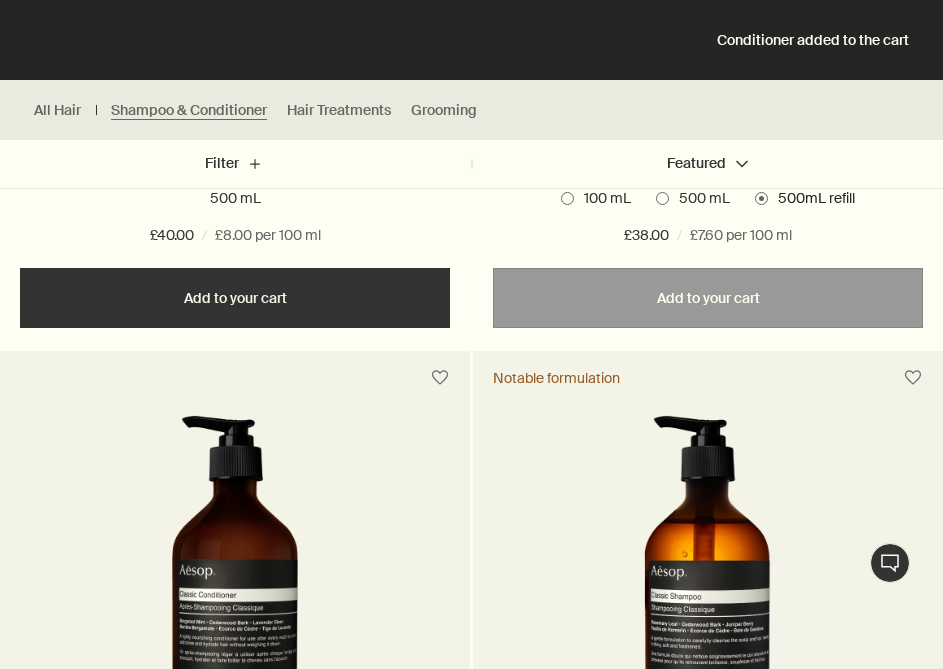scroll, scrollTop: 1700, scrollLeft: 0, axis: vertical 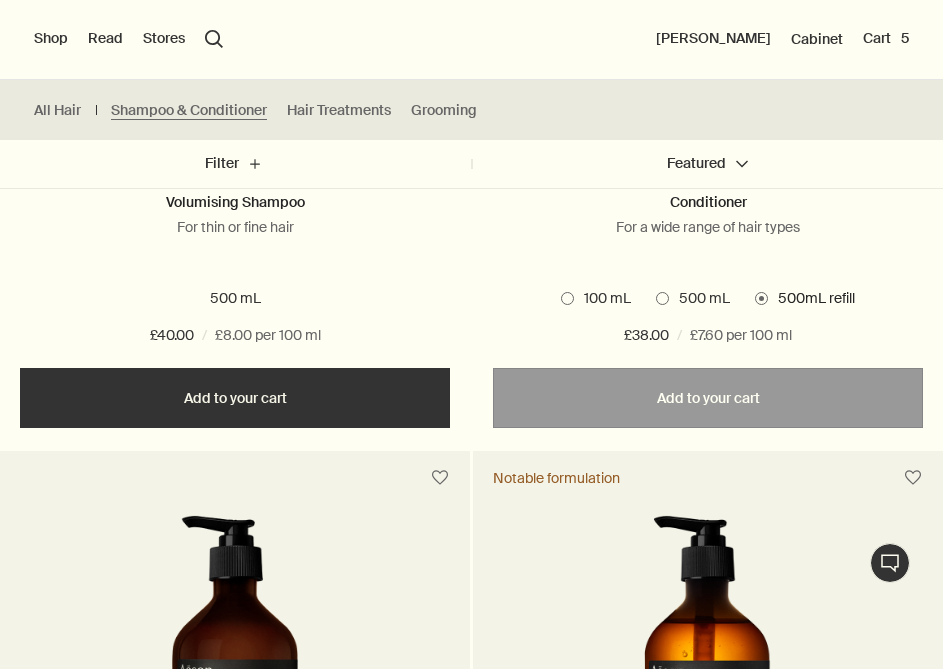 click on "100 mL" at bounding box center (596, 299) 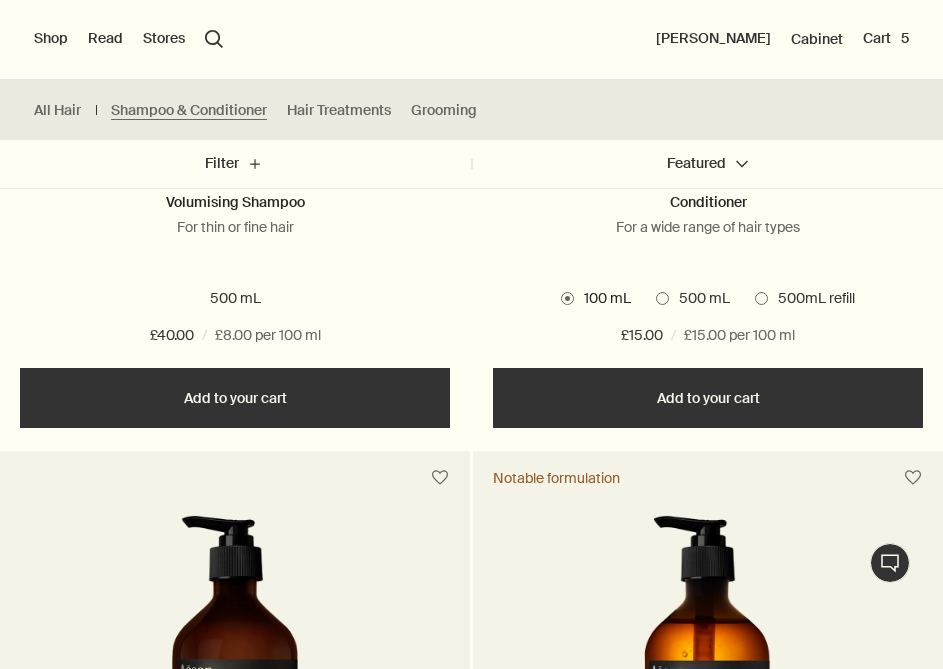 click on "Added Added to your cart Add Add to your cart" at bounding box center [708, 398] 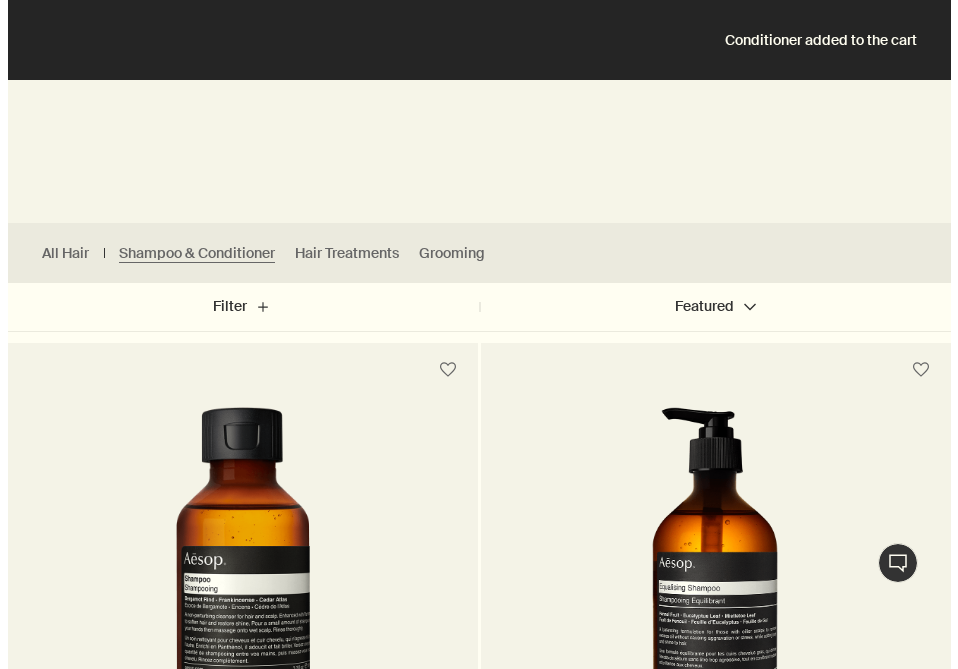 scroll, scrollTop: 0, scrollLeft: 0, axis: both 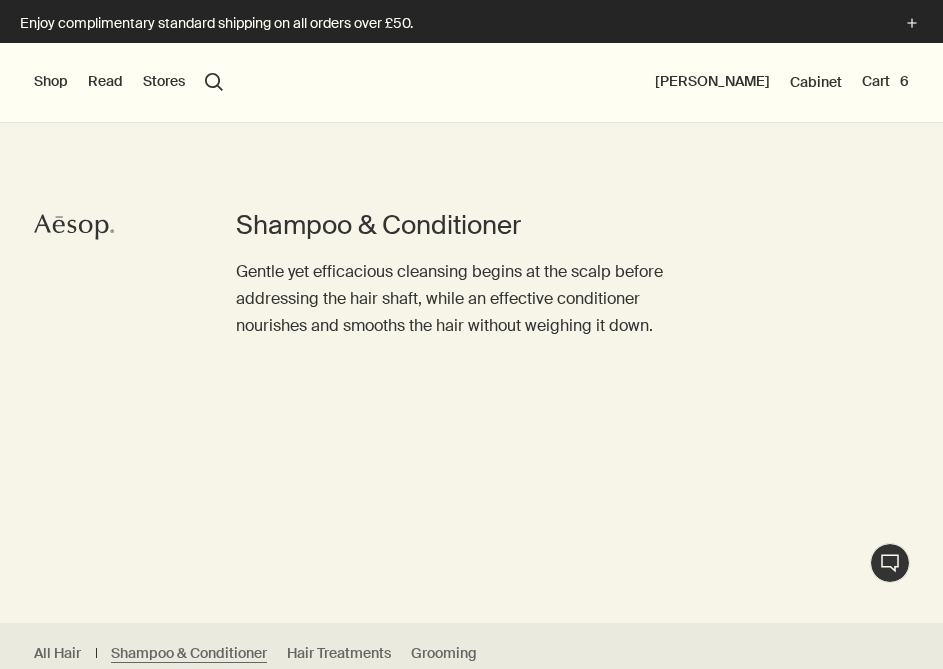 click on "Shop" at bounding box center (51, 82) 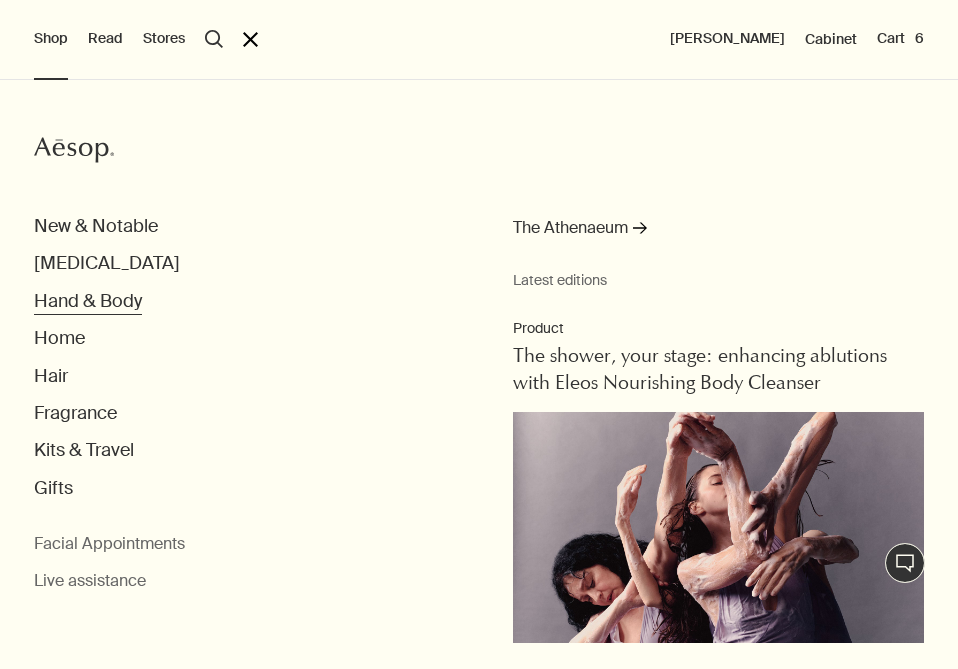 click on "Hand & Body" at bounding box center [88, 301] 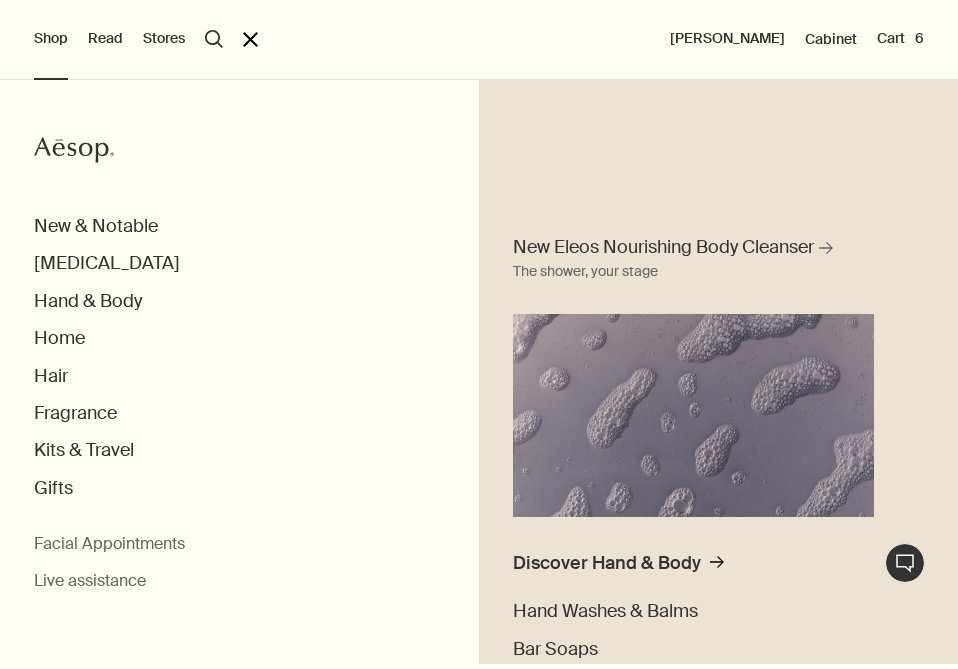 scroll, scrollTop: 200, scrollLeft: 0, axis: vertical 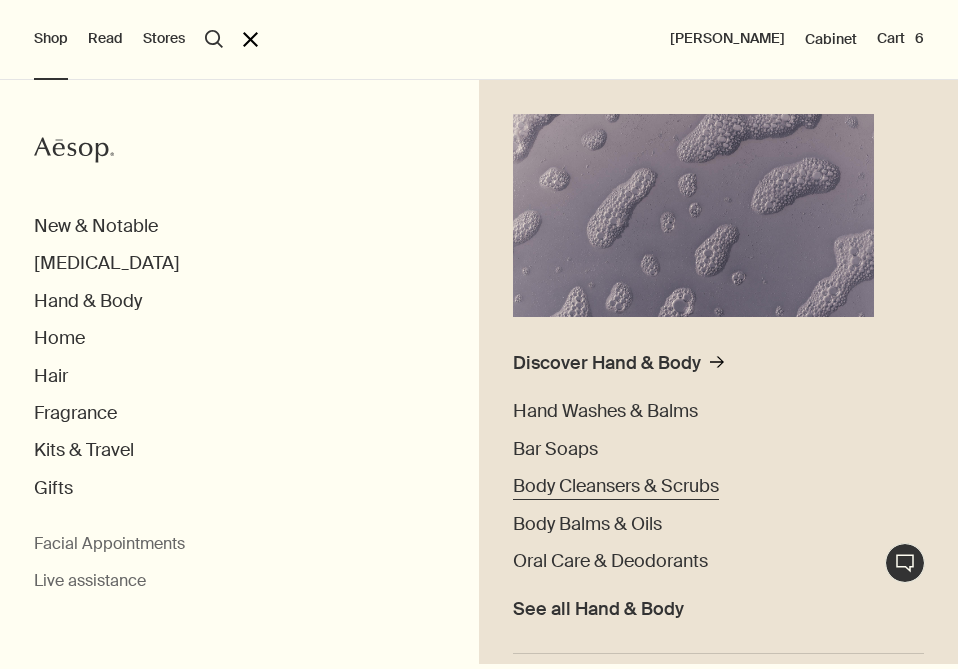 click on "Body Cleansers & Scrubs" at bounding box center (616, 486) 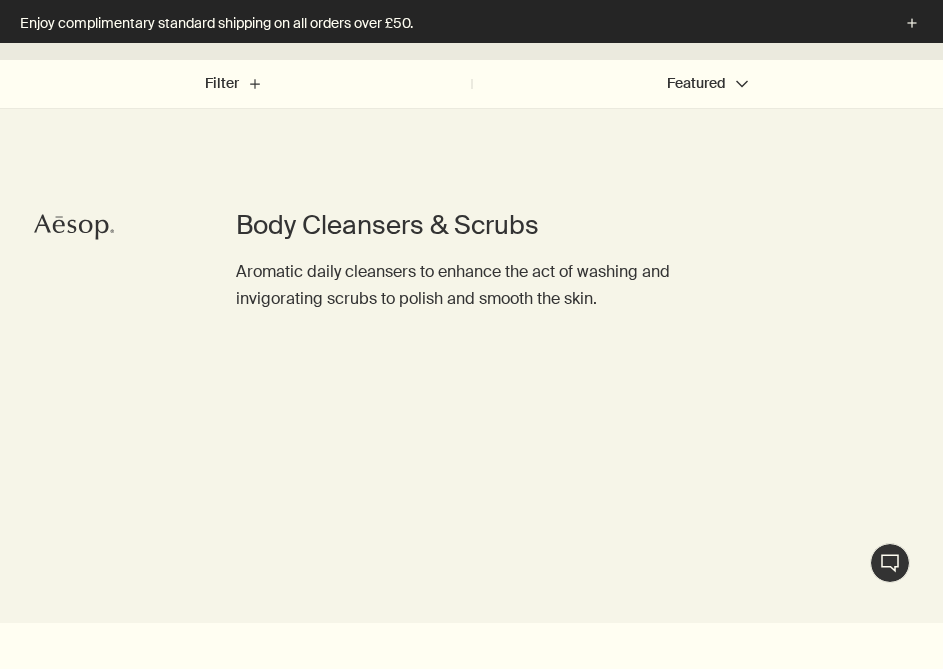 scroll, scrollTop: 5476, scrollLeft: 0, axis: vertical 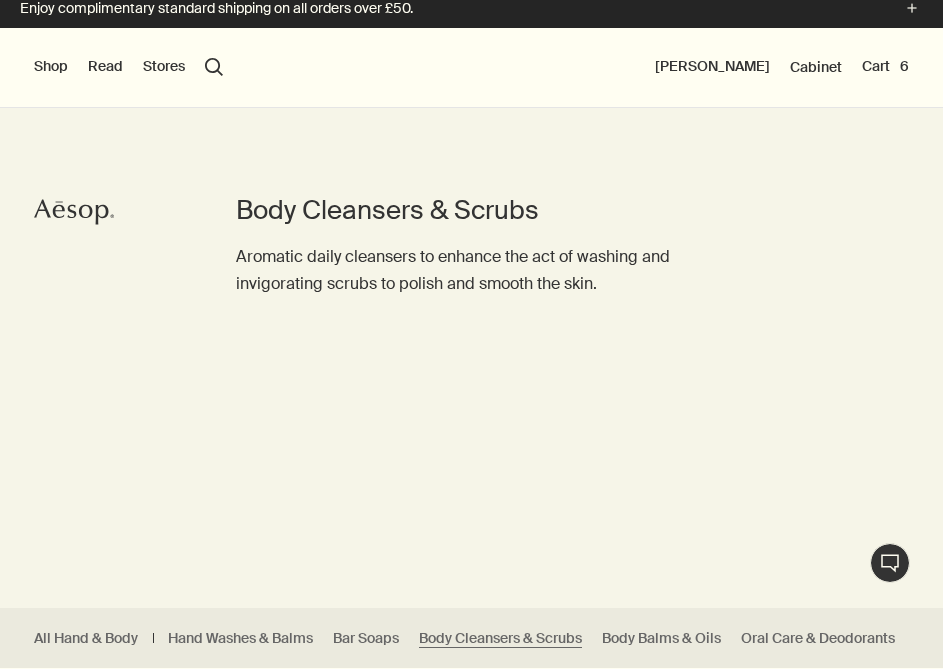 click on "Shop" at bounding box center [51, 67] 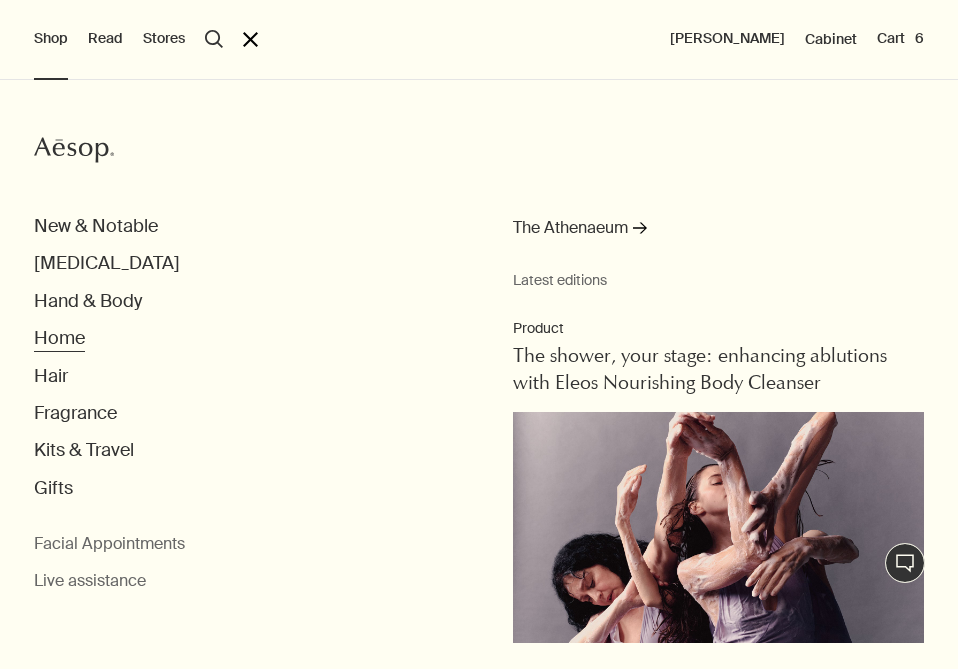 click on "Home" at bounding box center (59, 338) 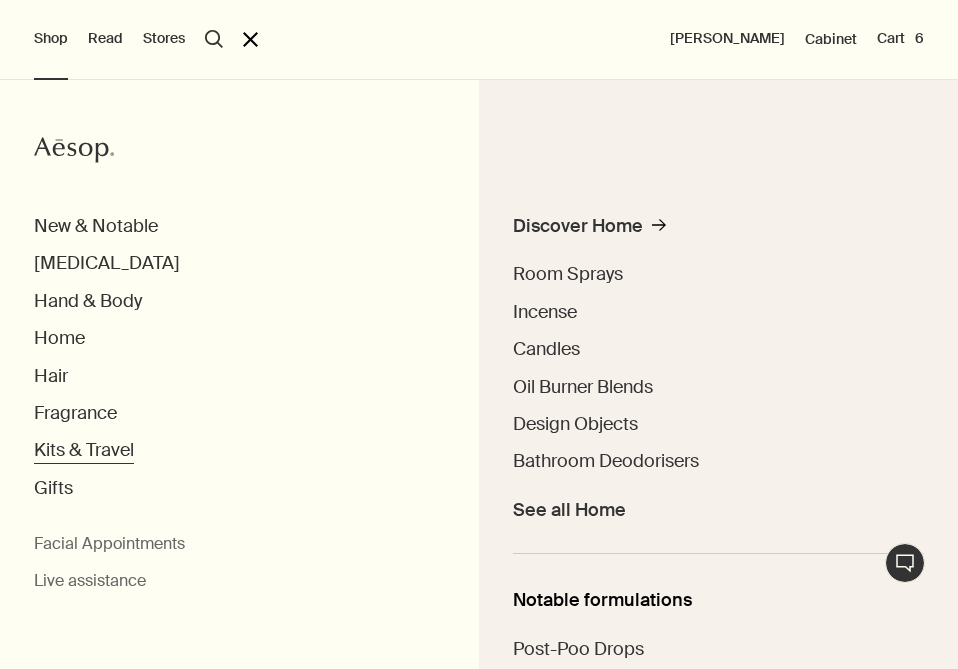 click on "Kits & Travel" at bounding box center (84, 450) 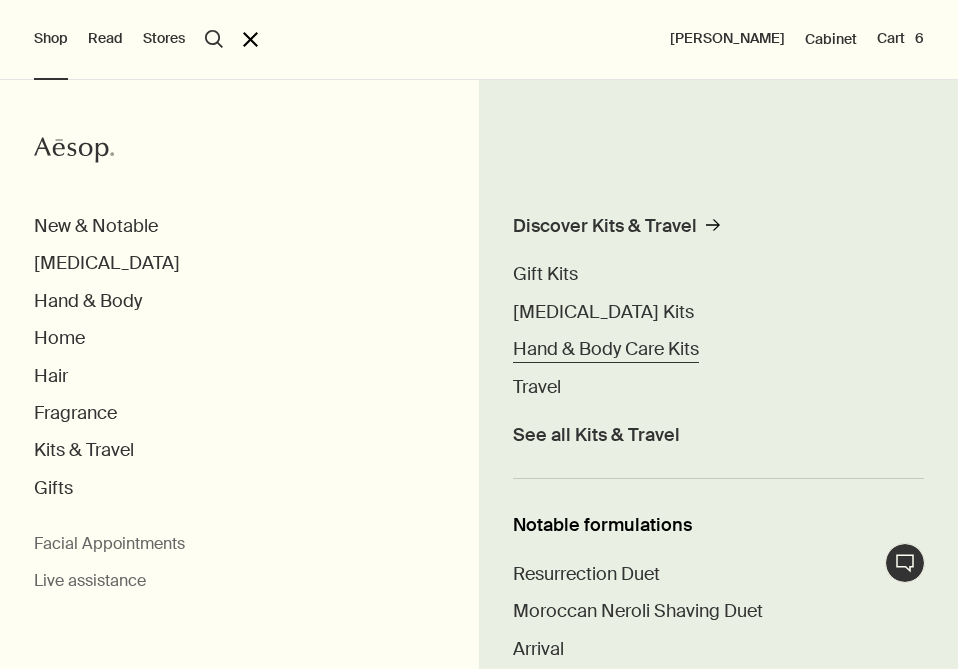 click on "Hand & Body Care Kits" at bounding box center [606, 349] 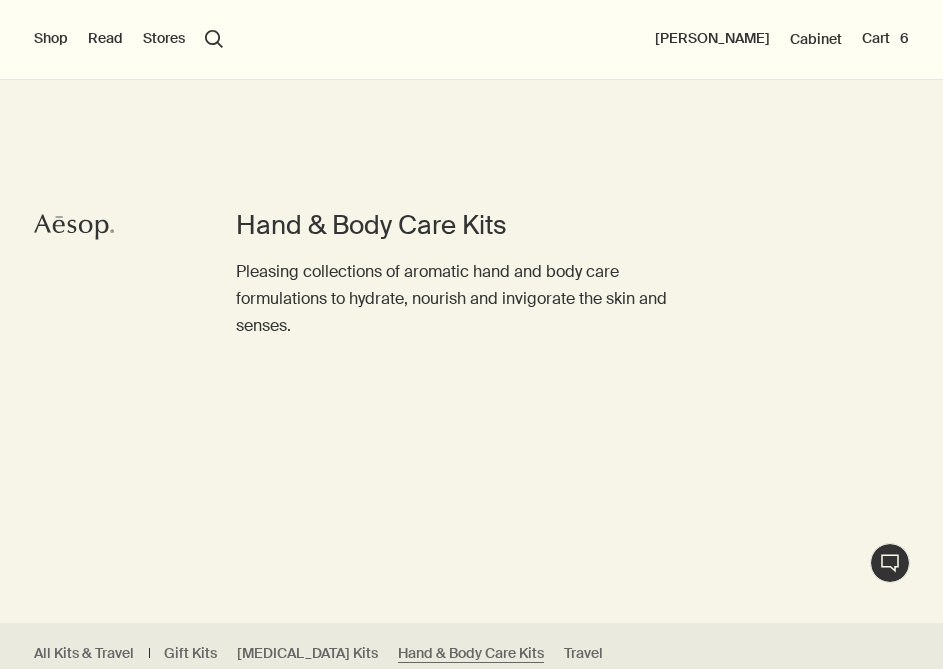 scroll, scrollTop: 300, scrollLeft: 0, axis: vertical 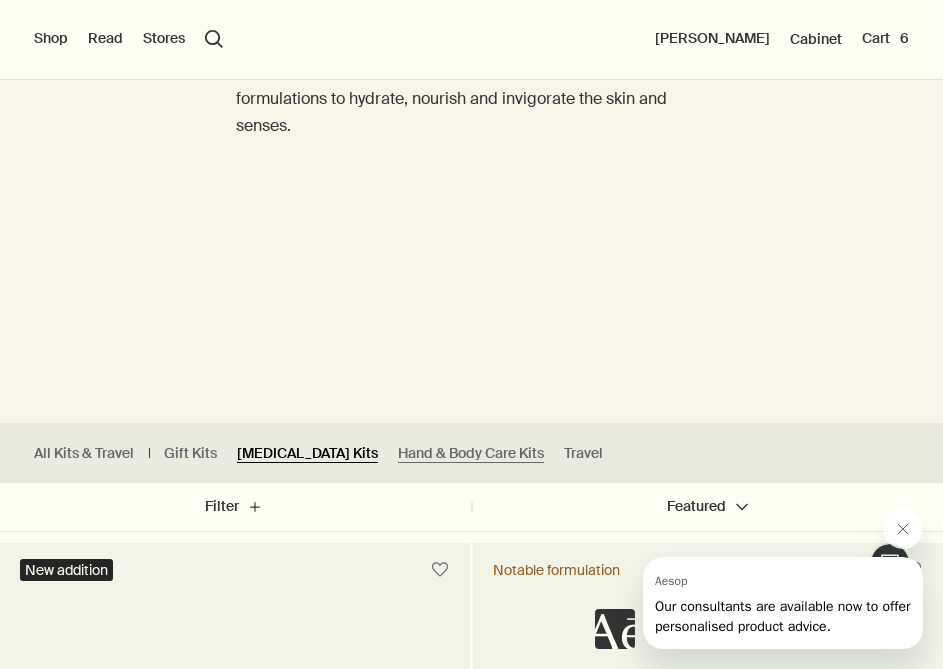 click on "Skin Care Kits" at bounding box center (307, 453) 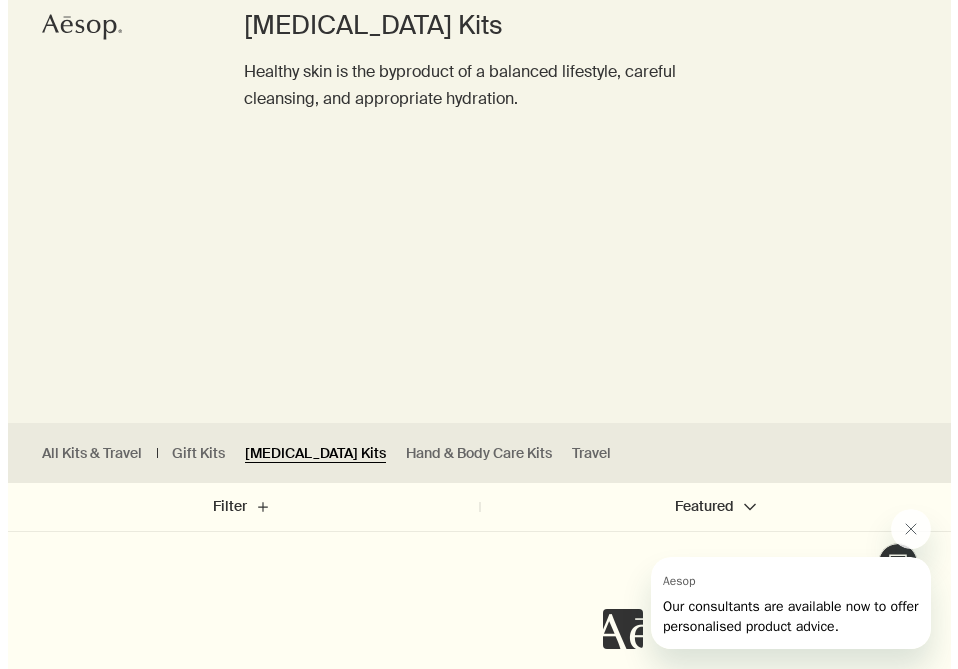 scroll, scrollTop: 0, scrollLeft: 0, axis: both 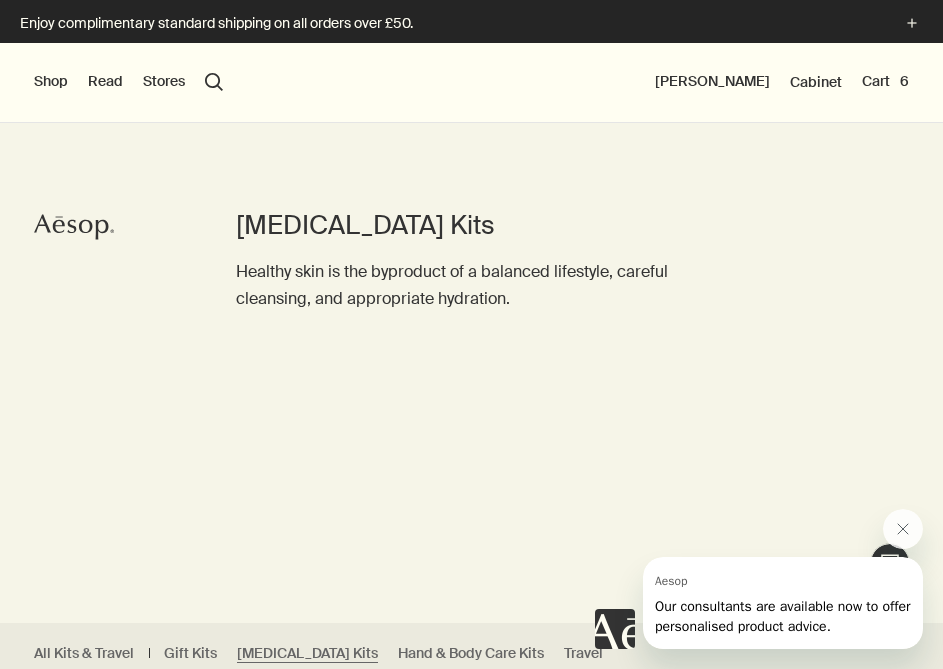 click on "Shop" at bounding box center (51, 82) 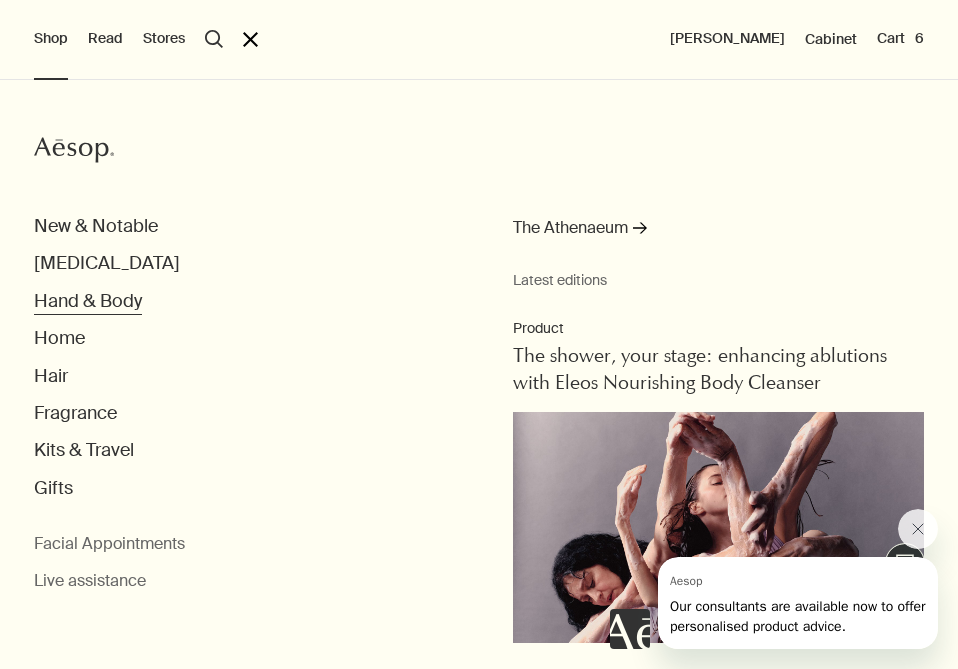 click on "Hand & Body" at bounding box center (88, 301) 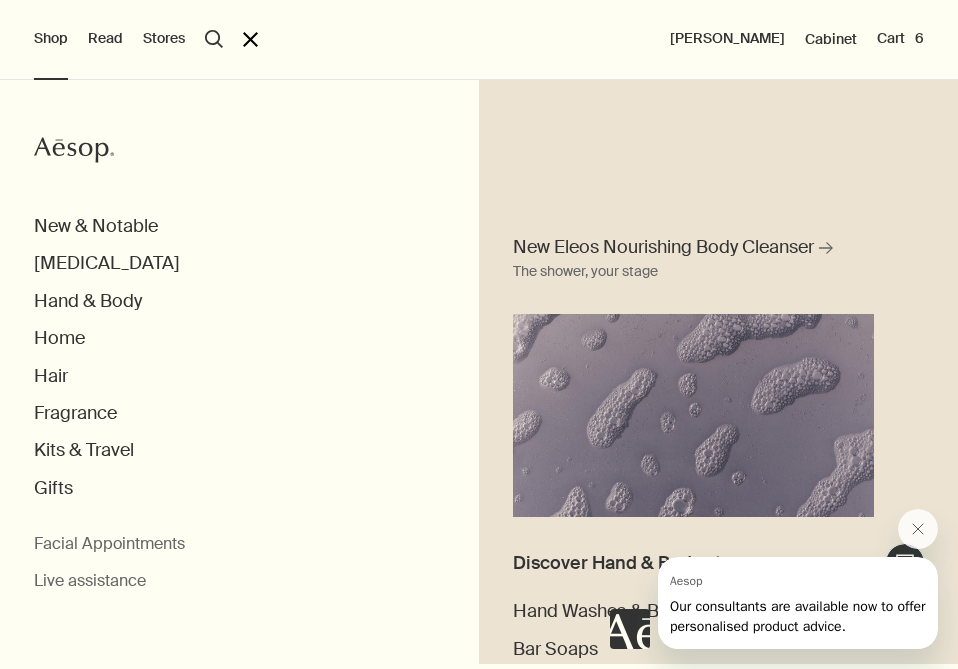 scroll, scrollTop: 400, scrollLeft: 0, axis: vertical 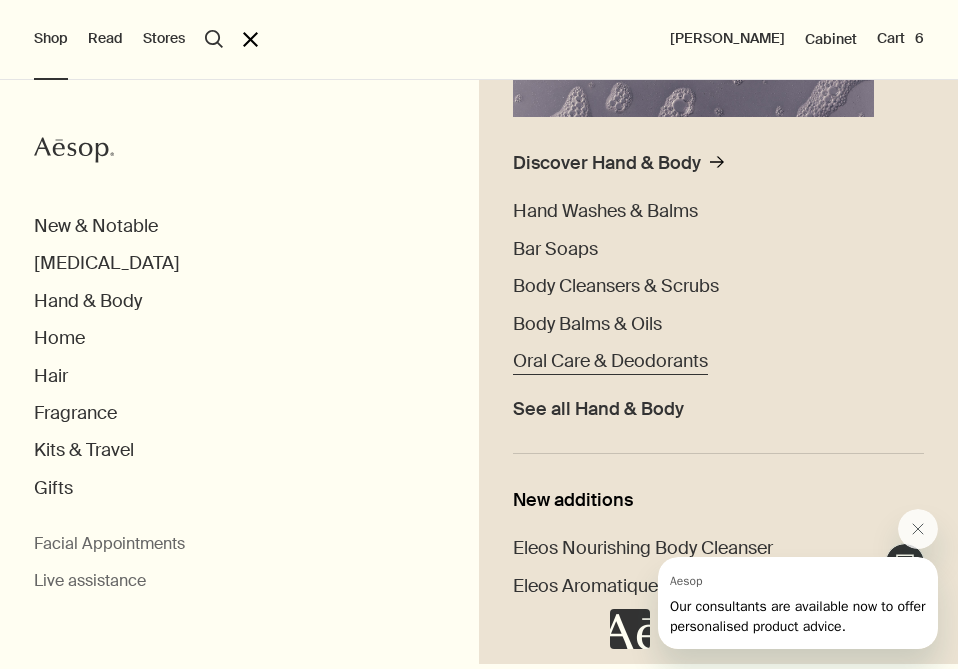 click on "Oral Care & Deodorants" at bounding box center [610, 361] 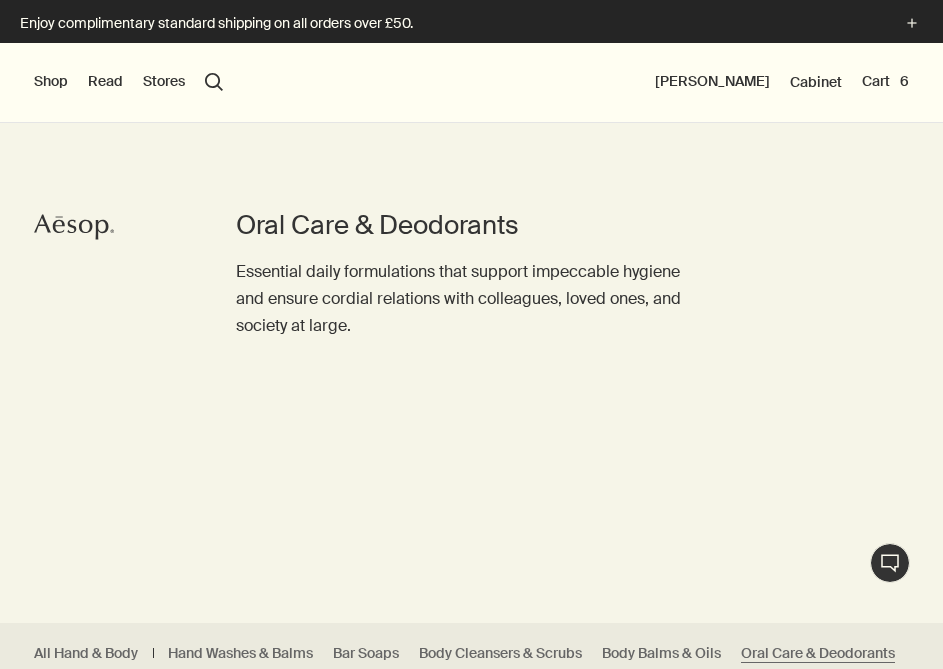 scroll, scrollTop: 0, scrollLeft: 0, axis: both 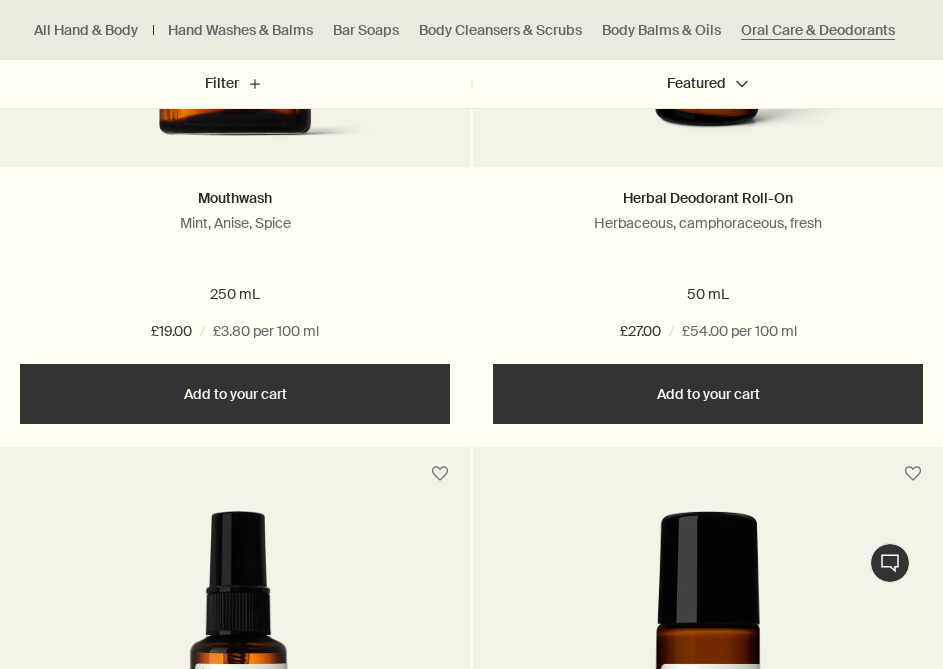 click on "Add Add to your cart" at bounding box center (235, 394) 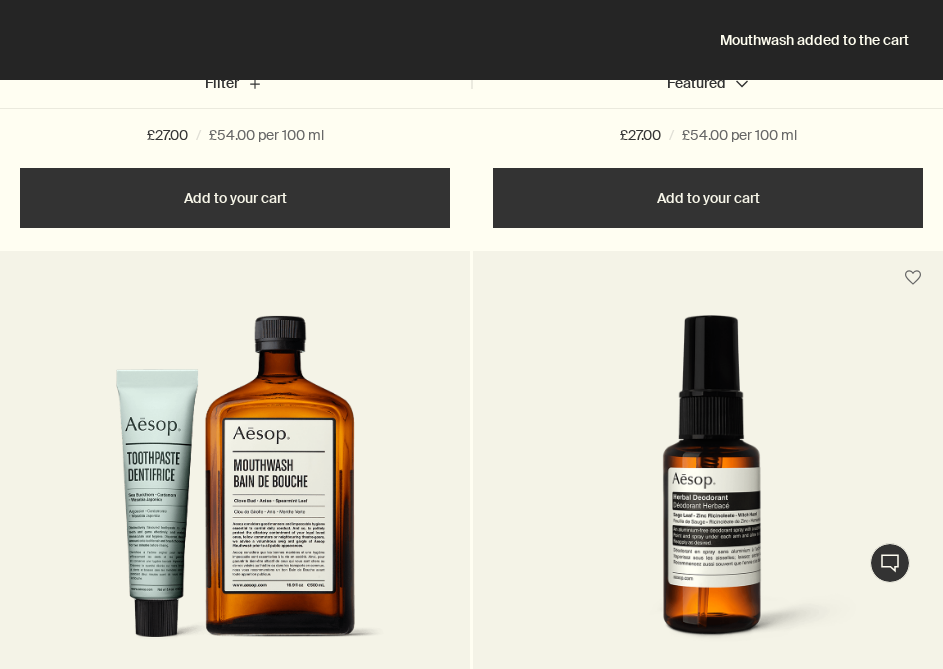scroll, scrollTop: 2300, scrollLeft: 0, axis: vertical 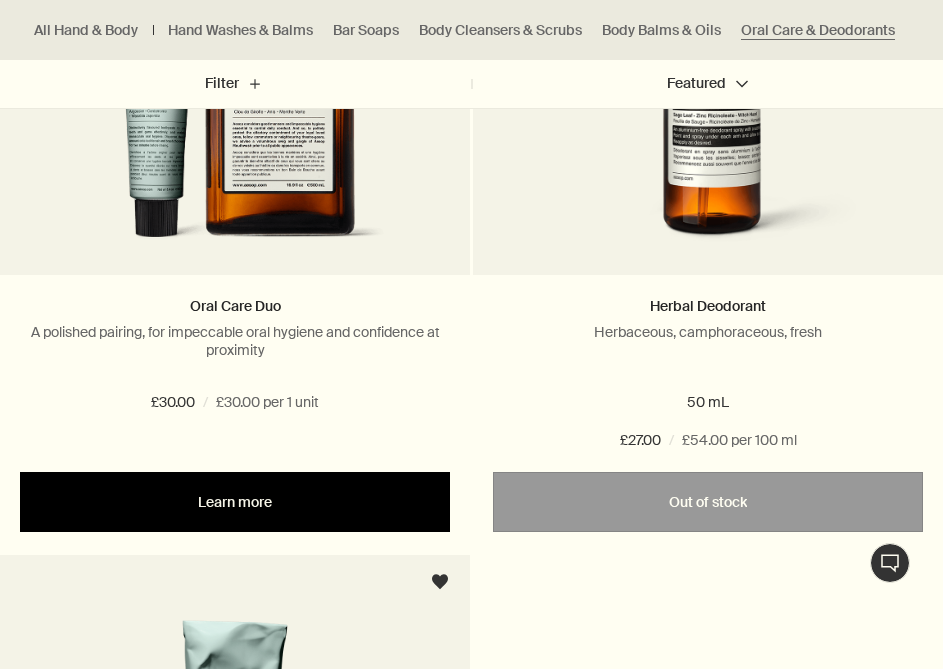 click on "Learn more" at bounding box center [235, 502] 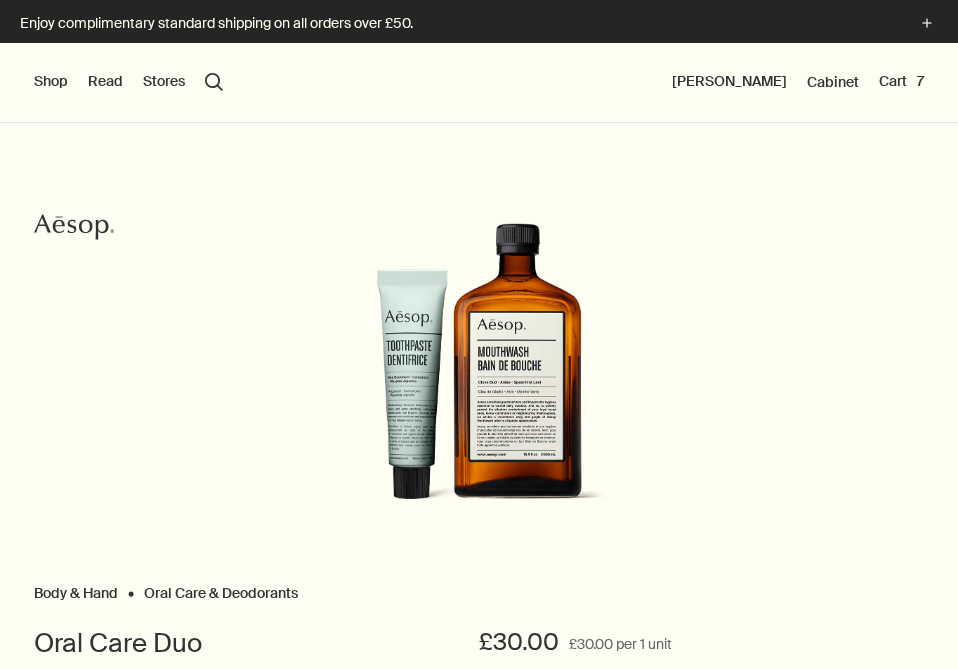 scroll, scrollTop: 0, scrollLeft: 0, axis: both 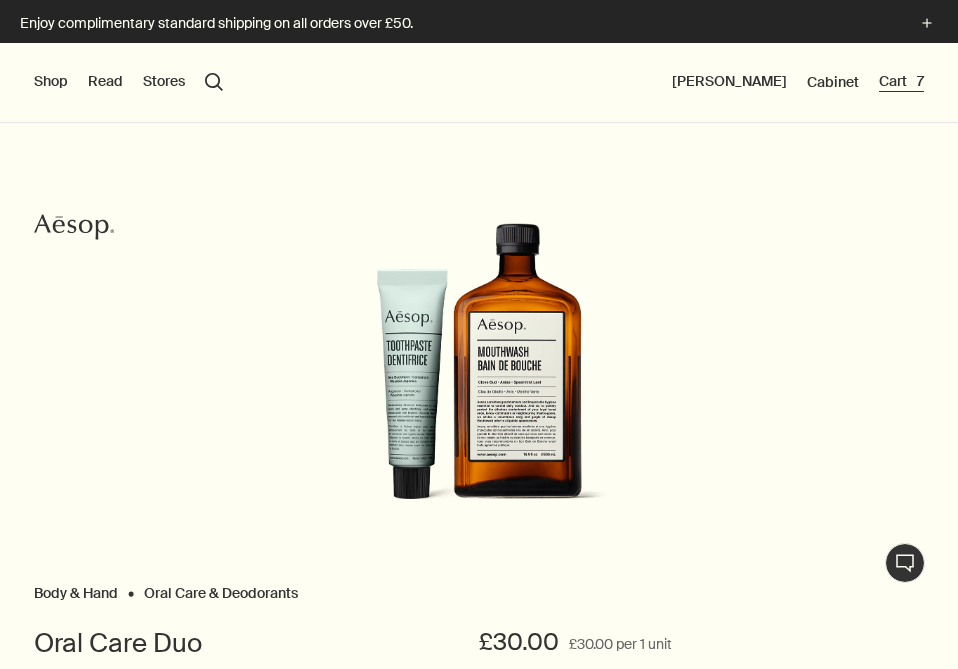 click on "Cart 7" at bounding box center (901, 82) 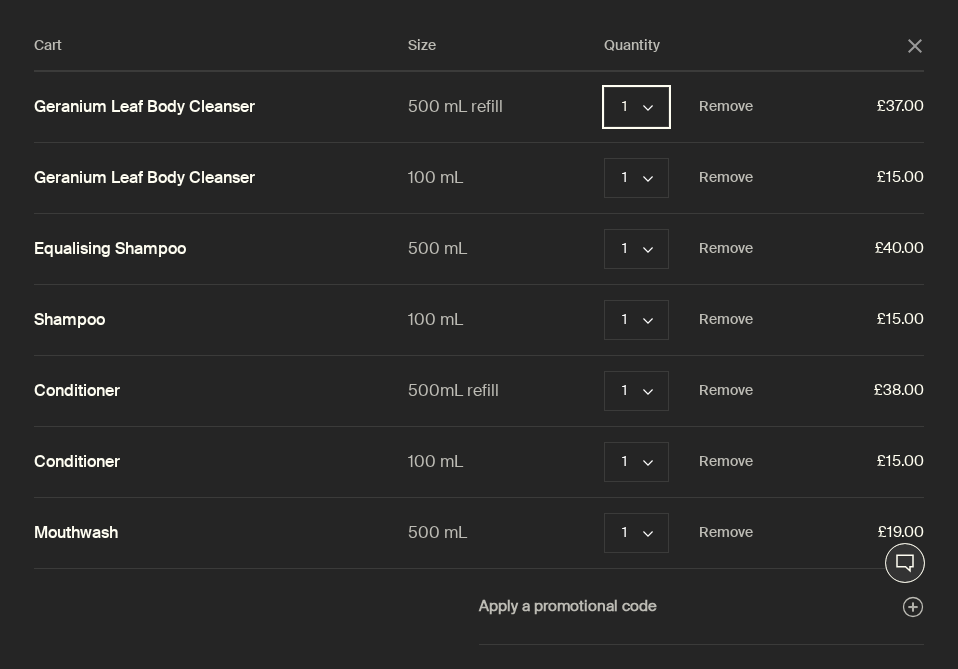 click on "1 chevron" at bounding box center (636, 107) 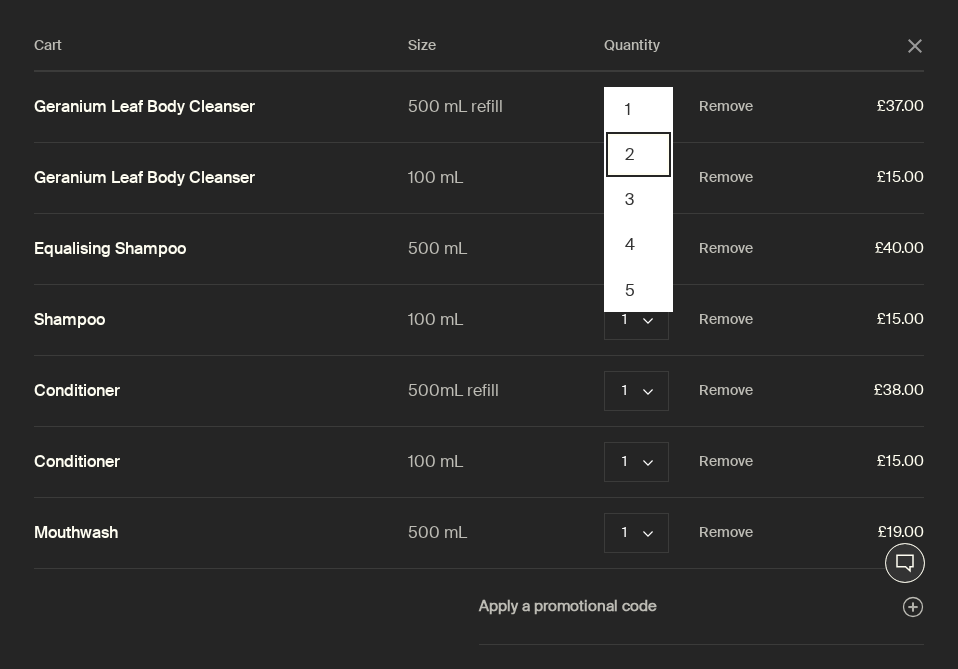 click on "2" at bounding box center (638, 154) 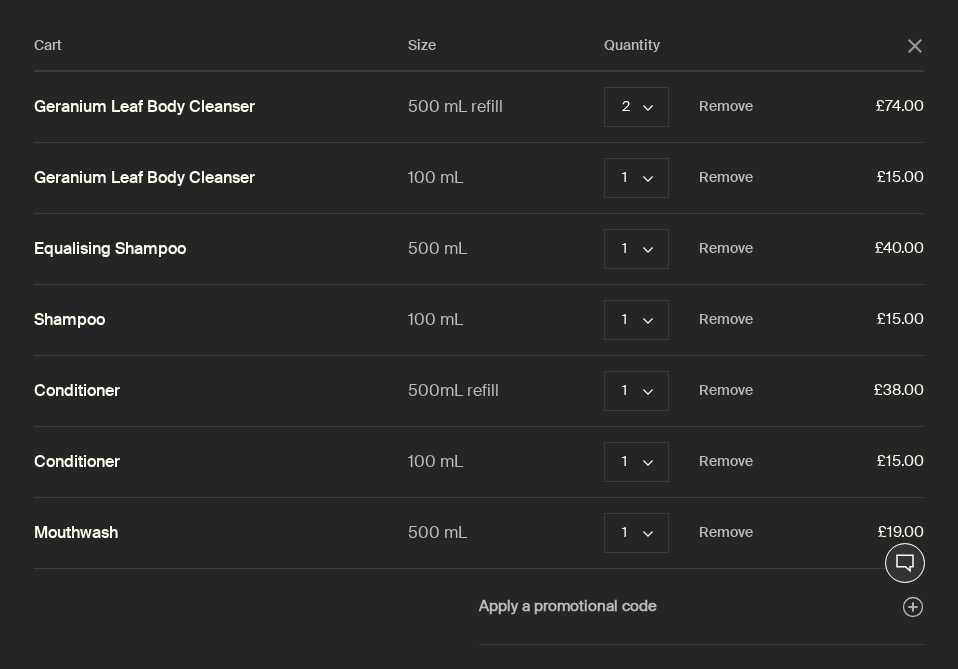 scroll, scrollTop: 256, scrollLeft: 0, axis: vertical 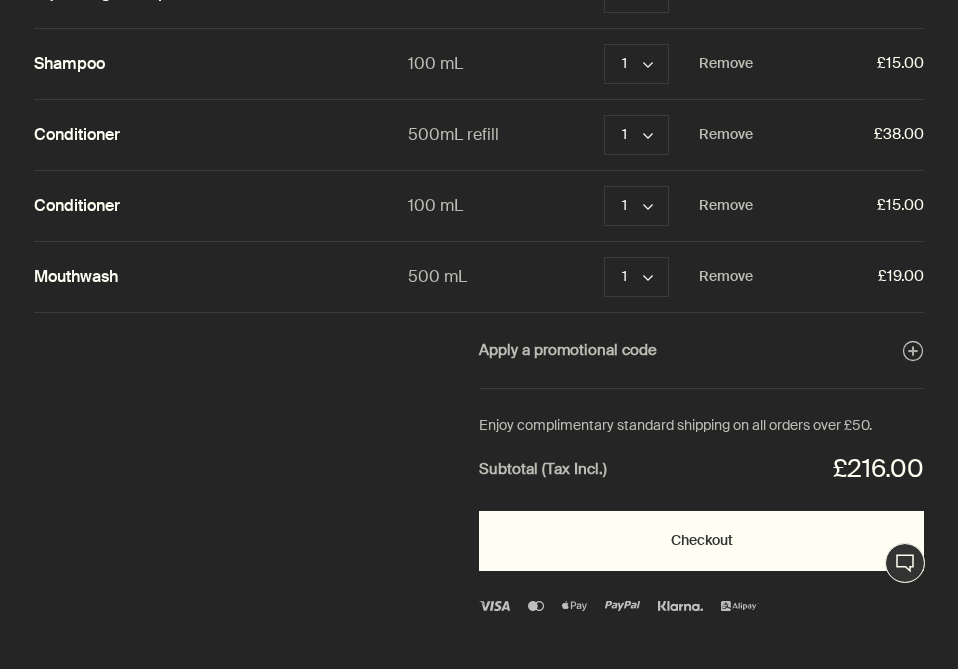 click on "Checkout" at bounding box center (701, 541) 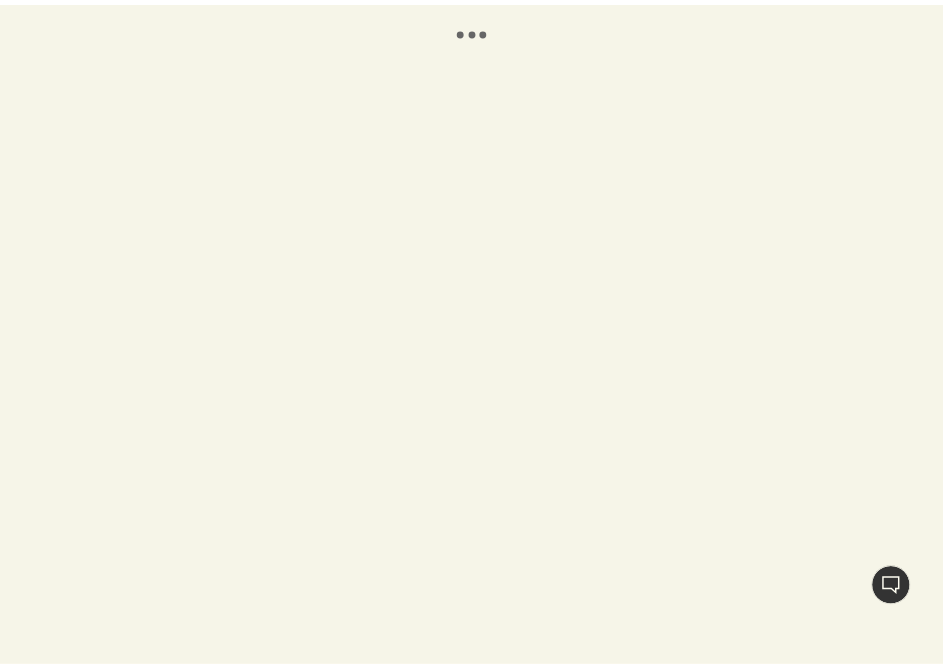 scroll, scrollTop: 0, scrollLeft: 0, axis: both 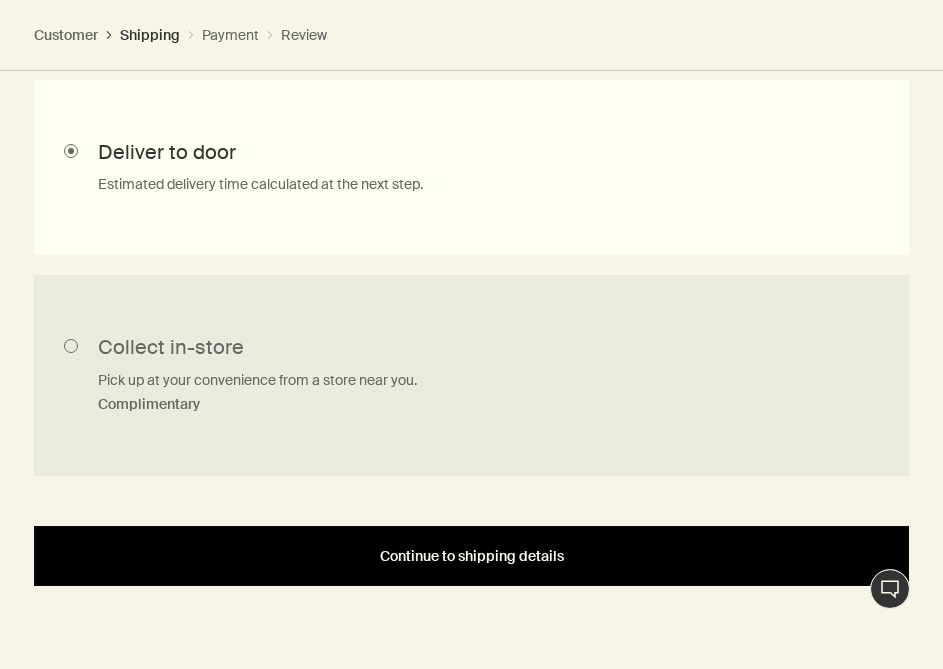 click on "Continue to shipping details" at bounding box center [471, 556] 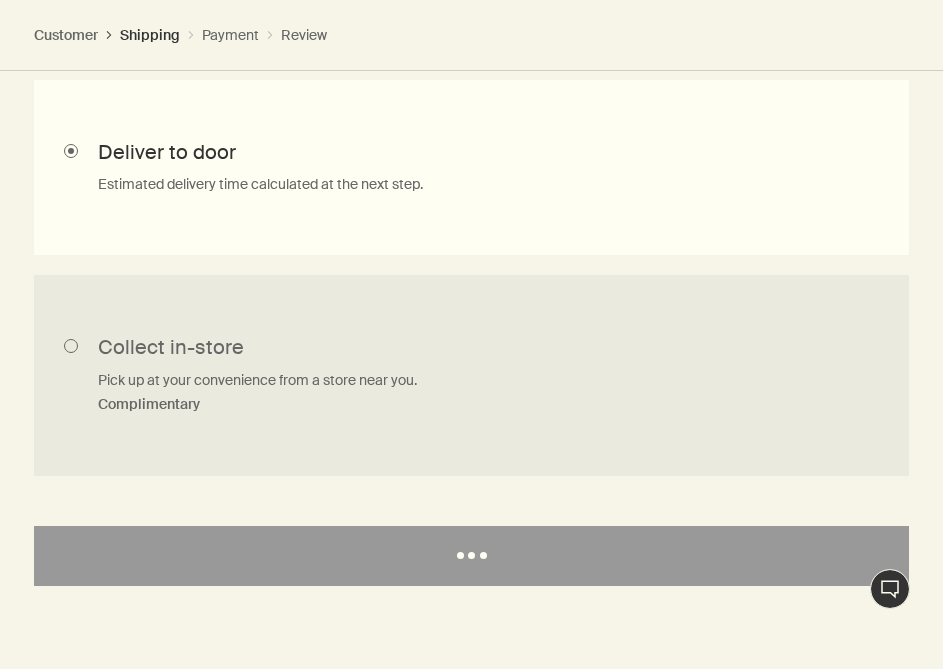 select on "GB" 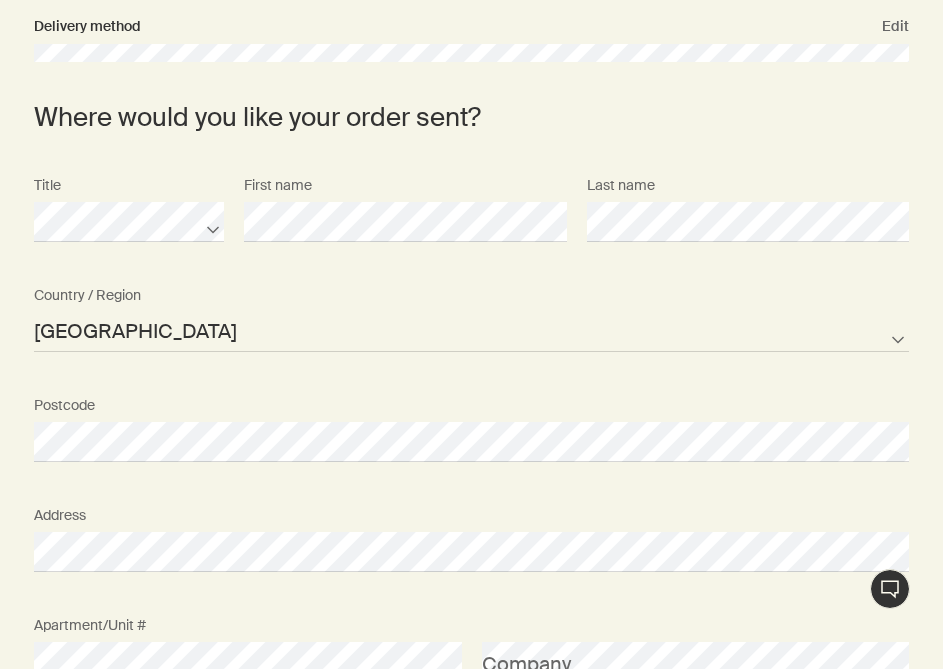scroll, scrollTop: 0, scrollLeft: 0, axis: both 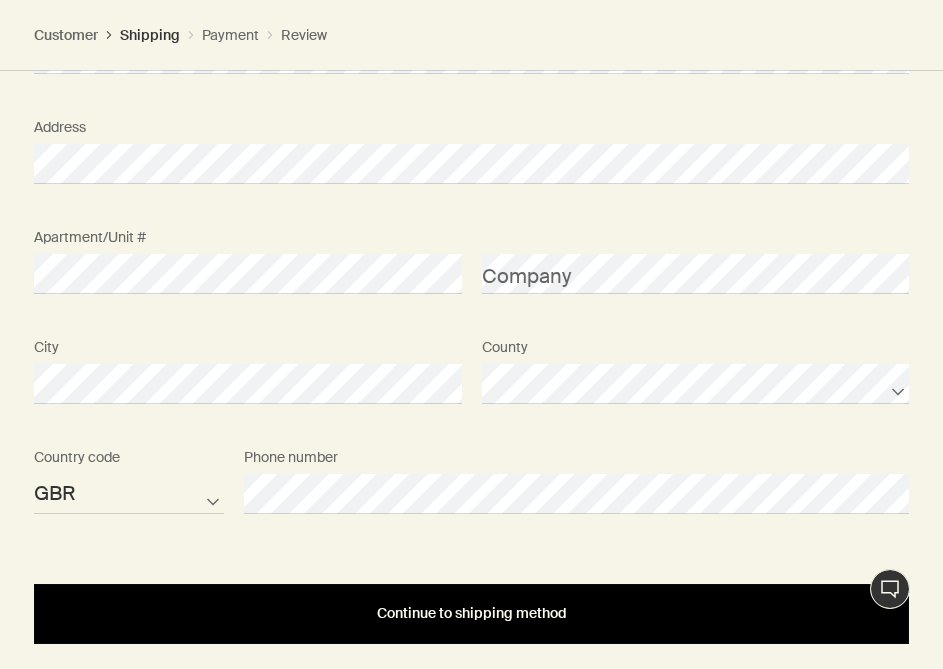 click on "Continue to shipping method" at bounding box center [472, 613] 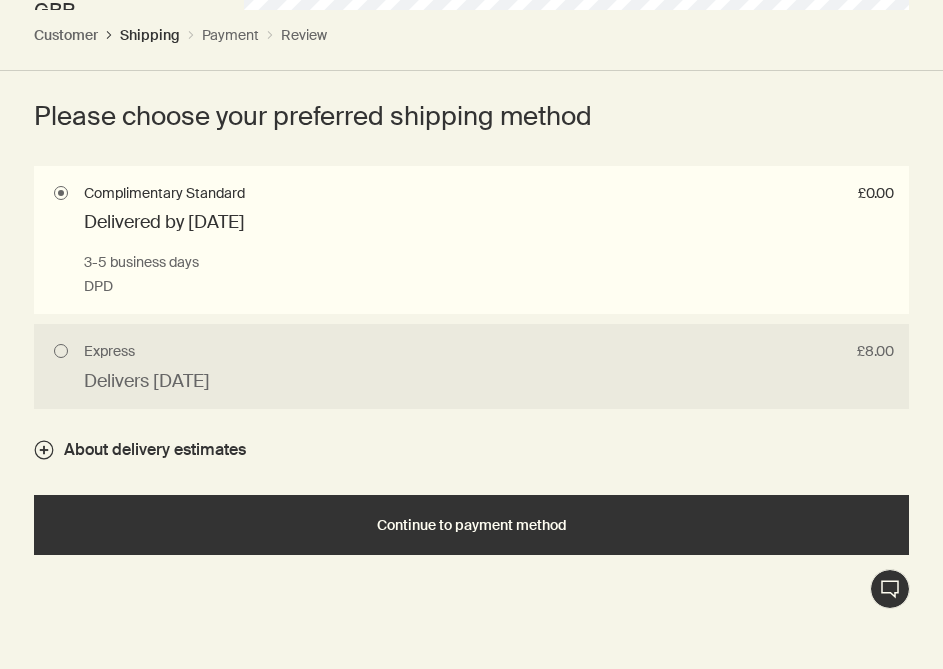 scroll, scrollTop: 1597, scrollLeft: 0, axis: vertical 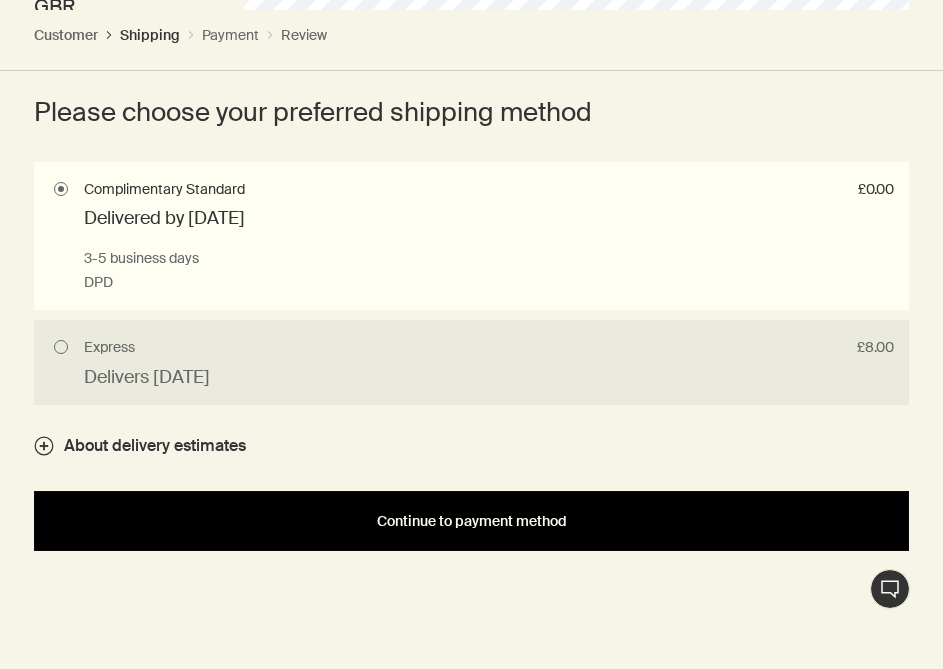 click on "Continue to payment method" at bounding box center [471, 521] 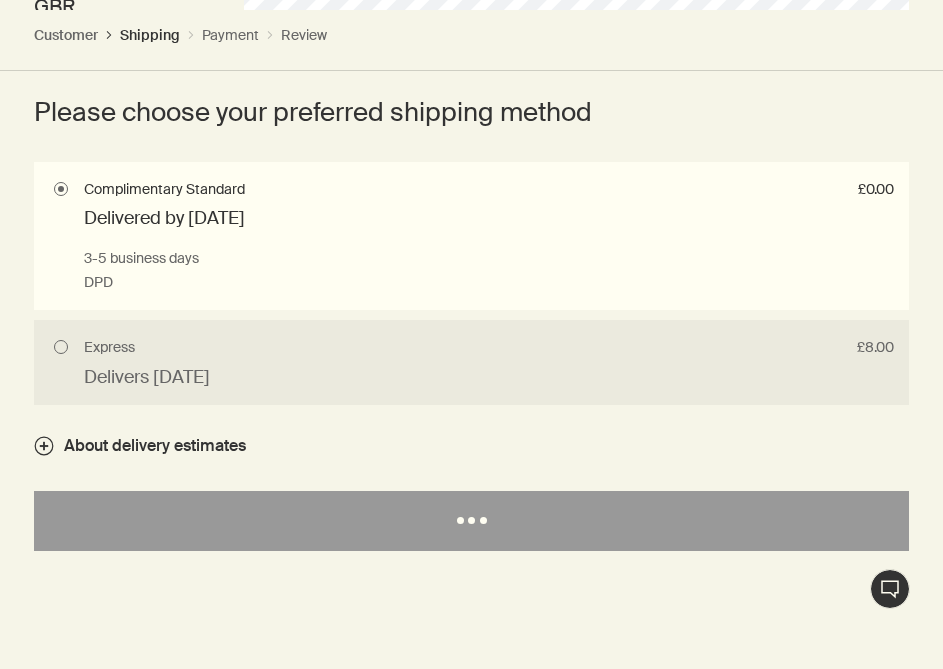 select on "GB" 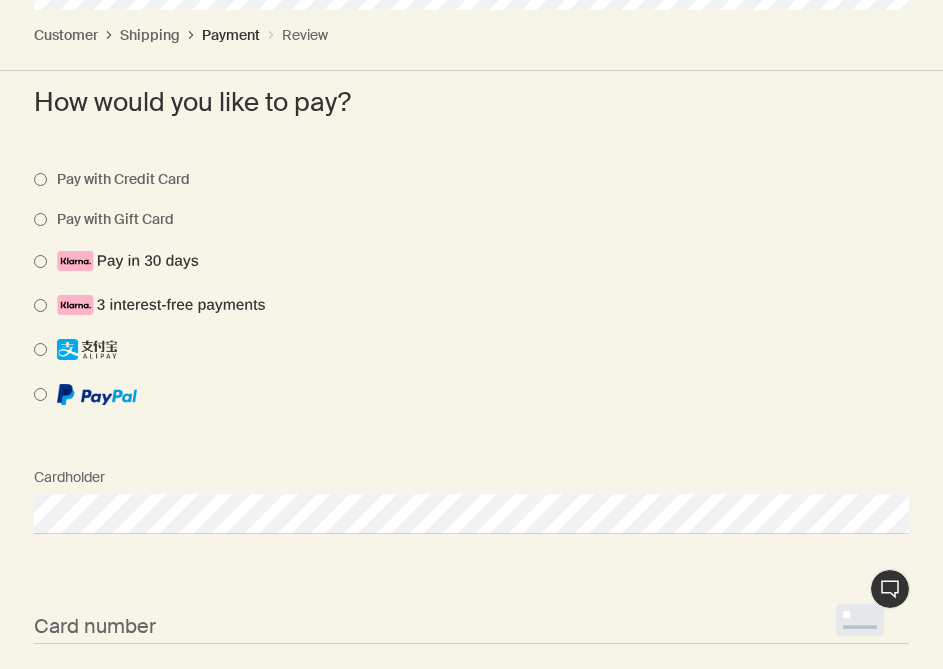 scroll, scrollTop: 893, scrollLeft: 0, axis: vertical 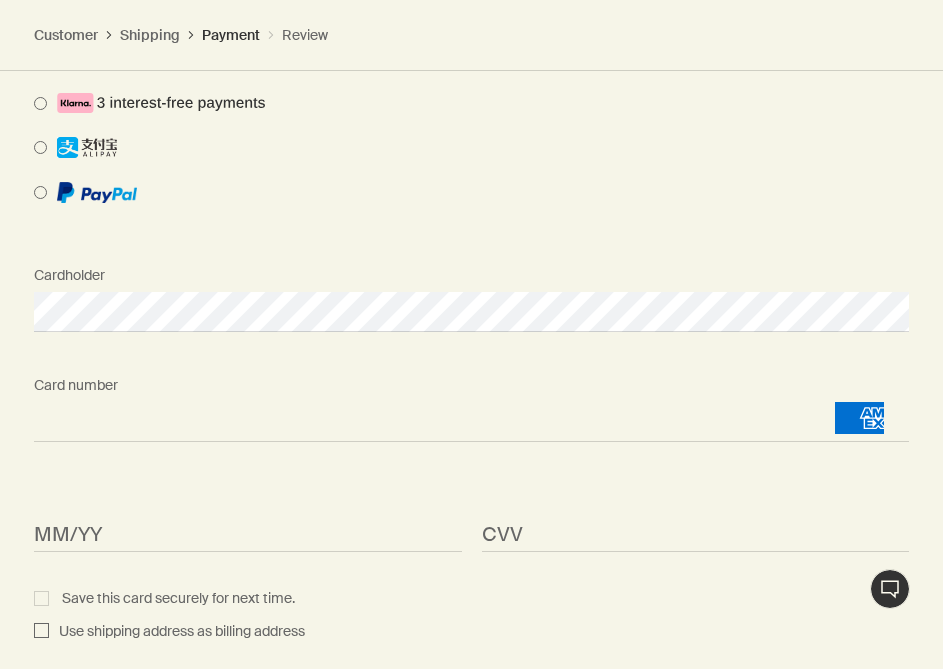 click on "<p>Your browser does not support iframes.</p>" at bounding box center (248, 532) 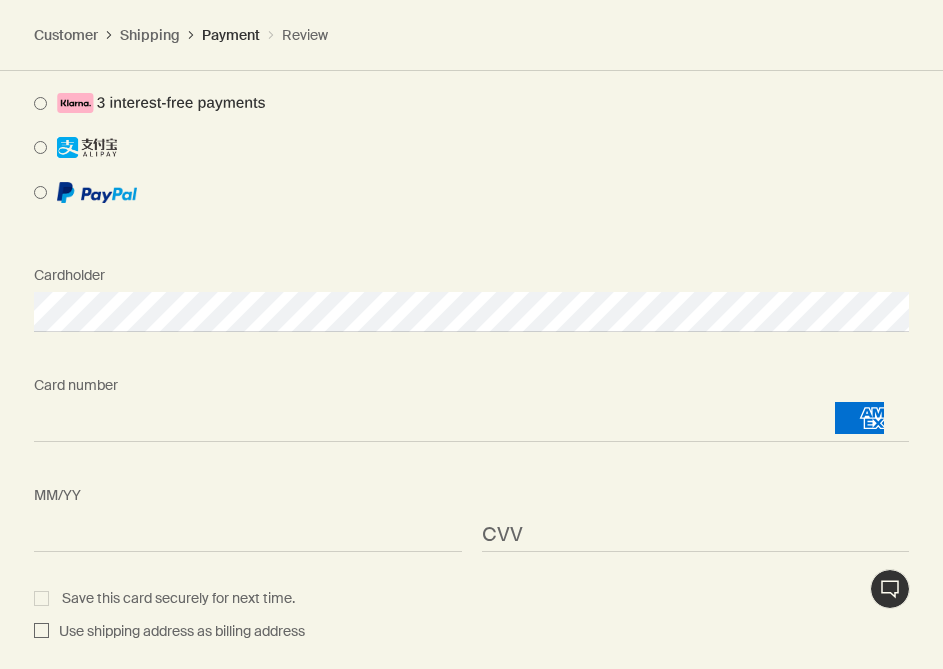 click on "<p>Your browser does not support iframes.</p>" at bounding box center [248, 532] 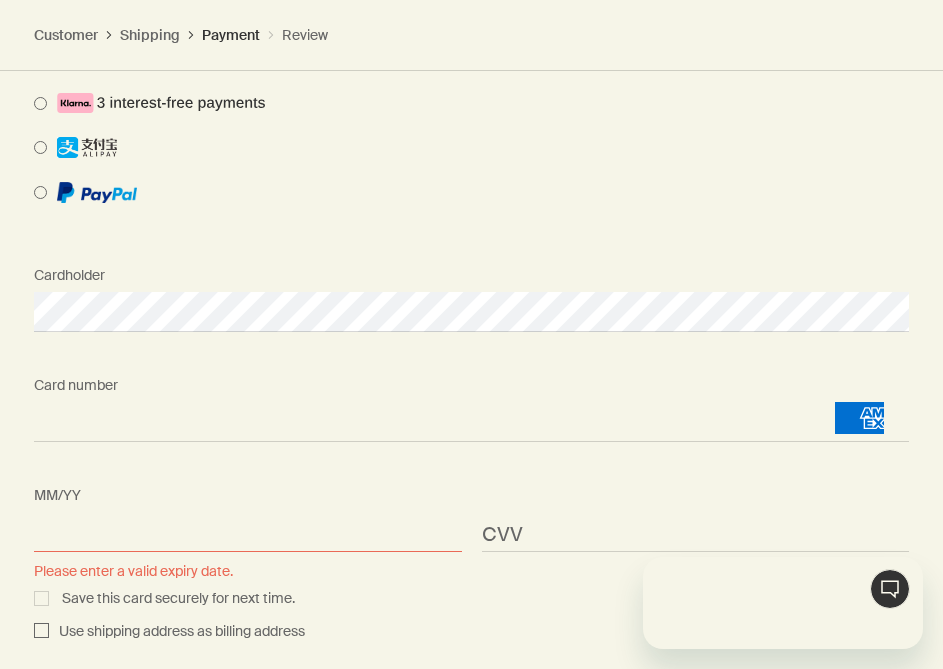 scroll, scrollTop: 0, scrollLeft: 0, axis: both 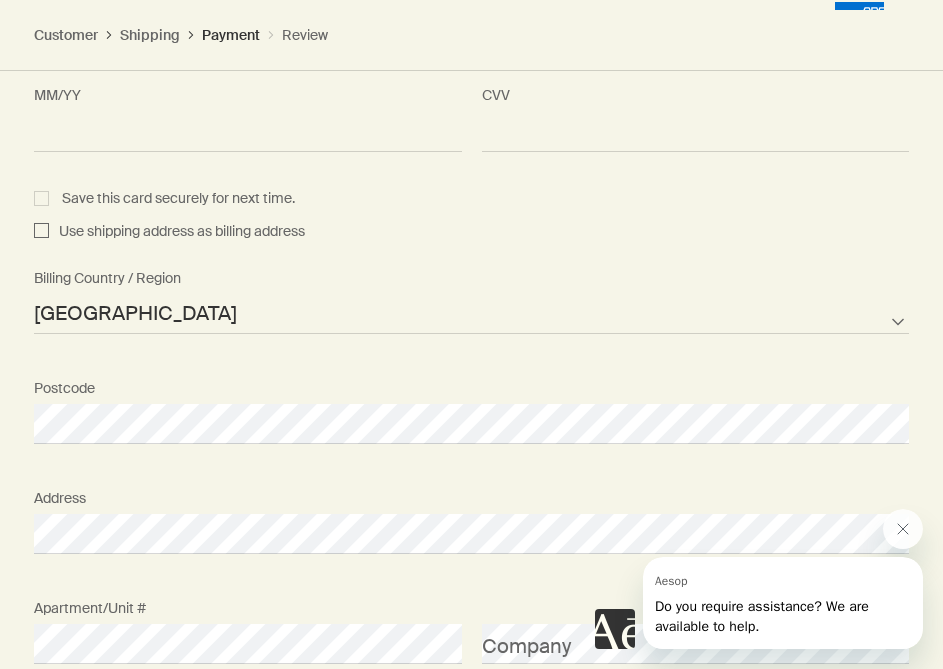 click on "Use shipping address as billing address" at bounding box center (177, 232) 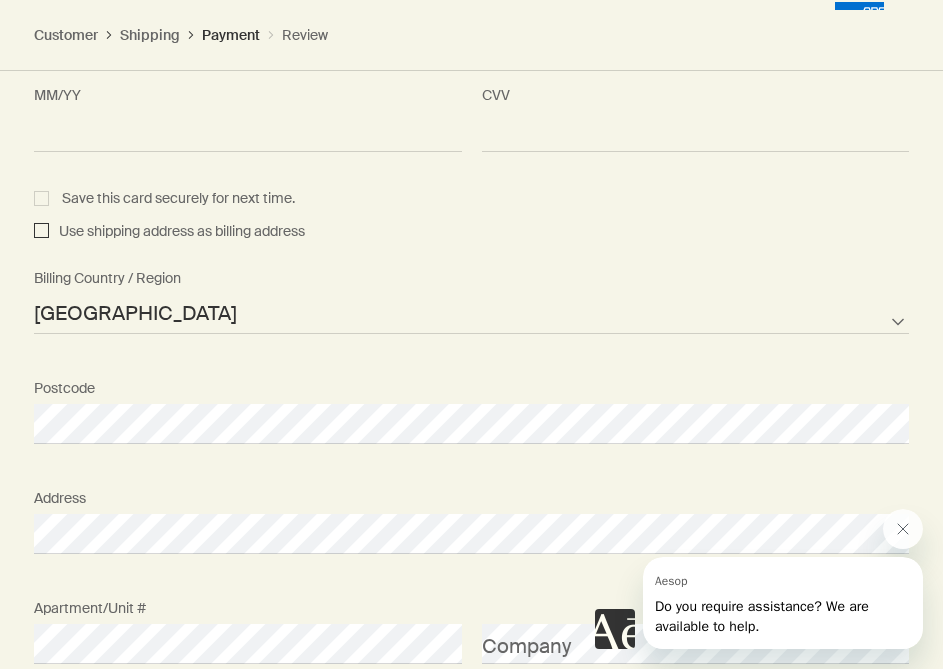 click on "Use shipping address as billing address" at bounding box center (41, 232) 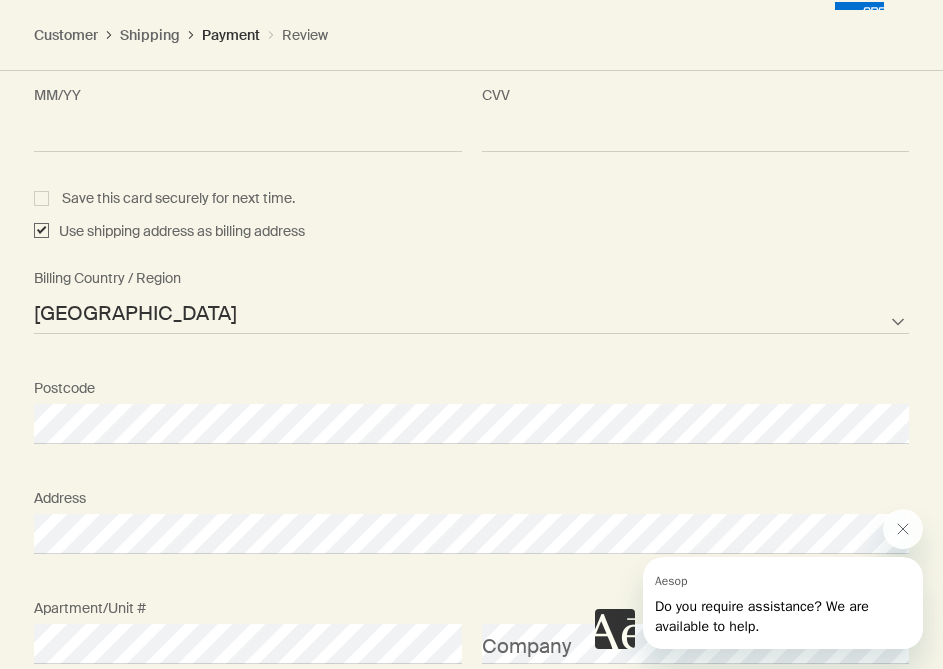 checkbox on "true" 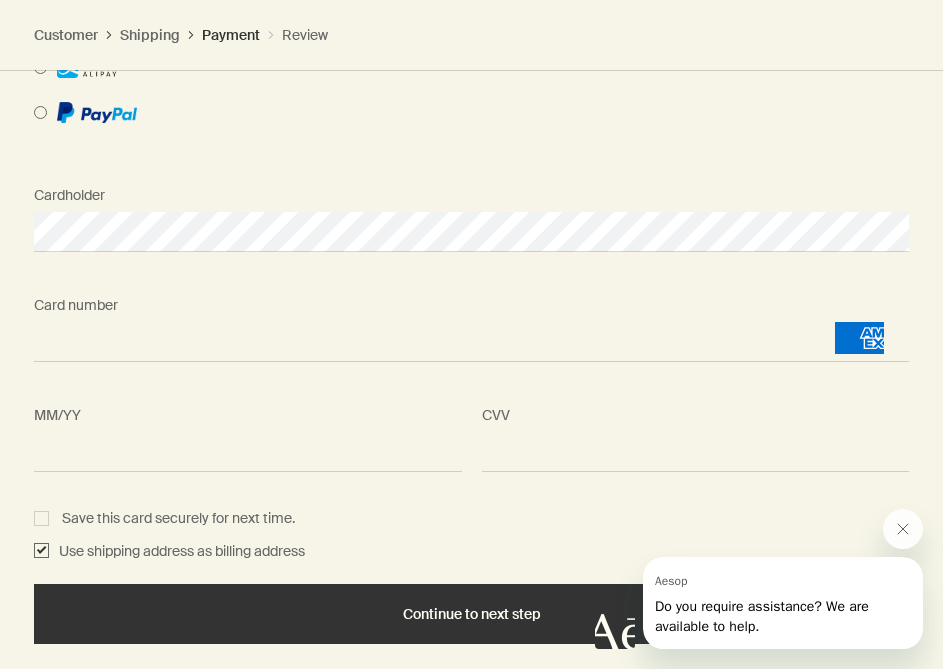 scroll, scrollTop: 1173, scrollLeft: 0, axis: vertical 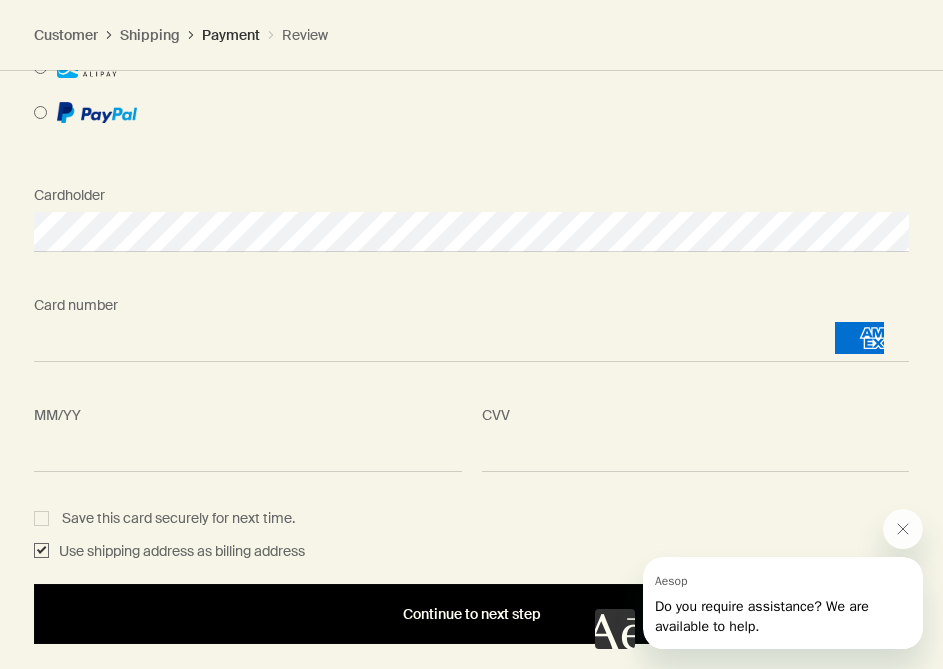 click on "Continue to next step" at bounding box center (471, 614) 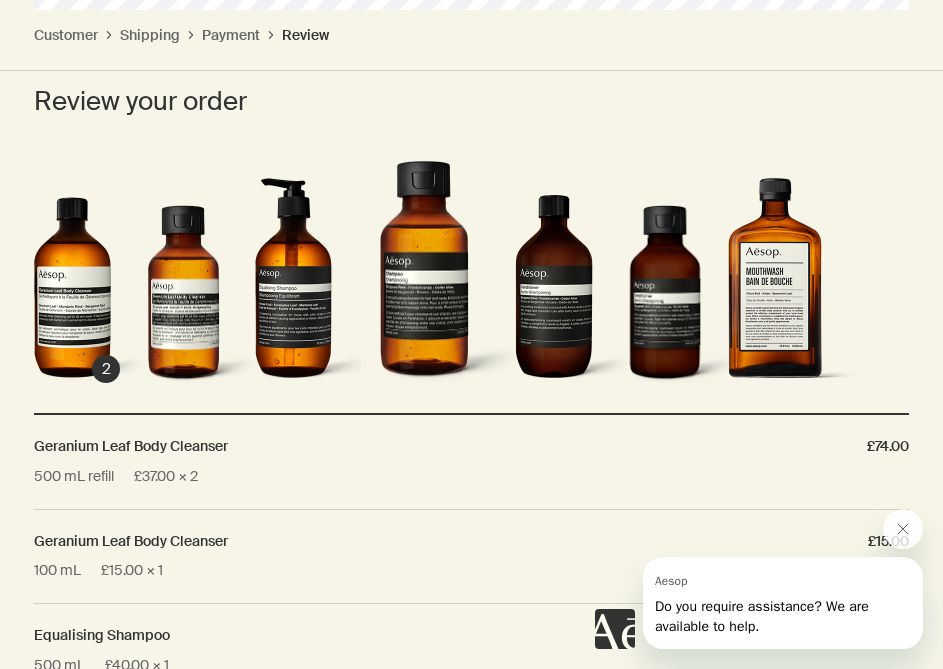 scroll, scrollTop: 976, scrollLeft: 0, axis: vertical 